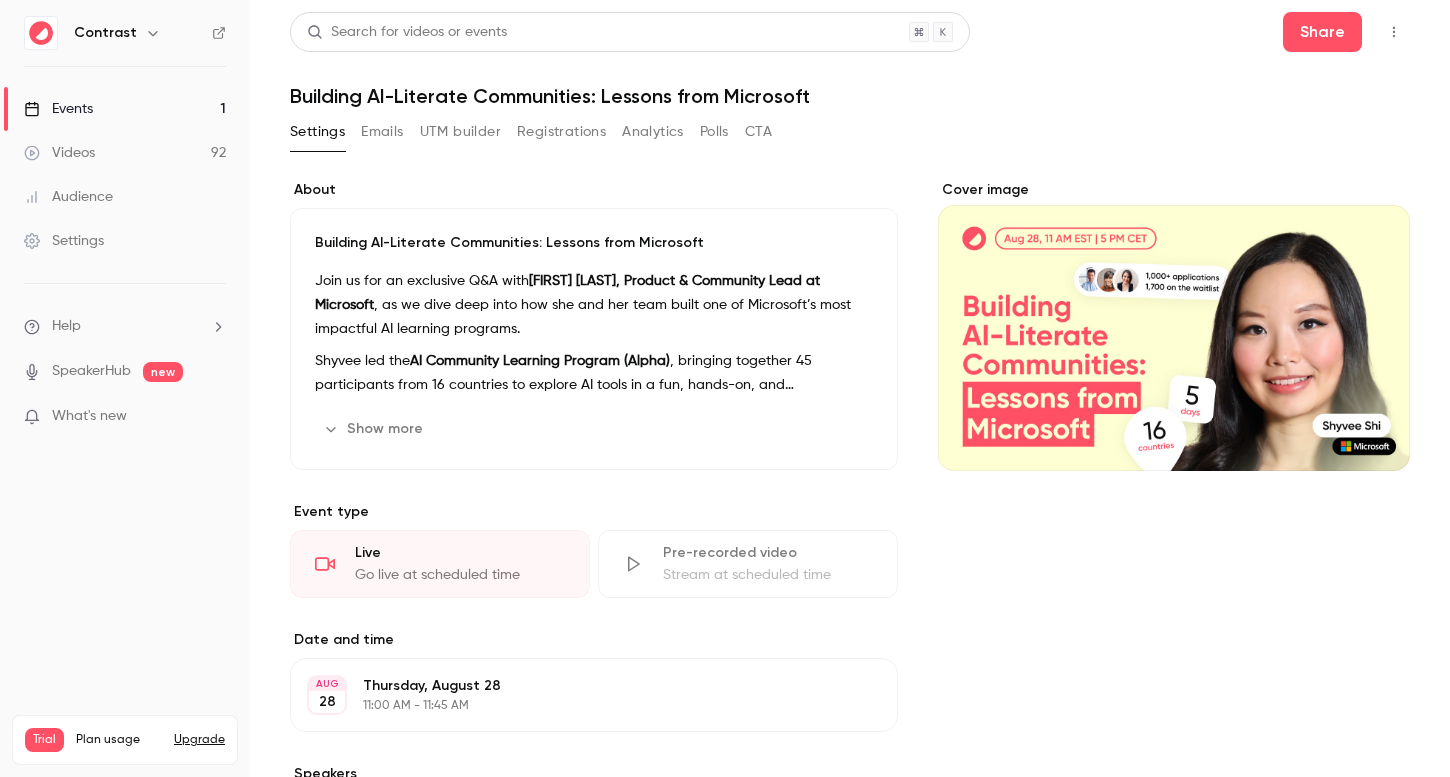 scroll, scrollTop: 0, scrollLeft: 0, axis: both 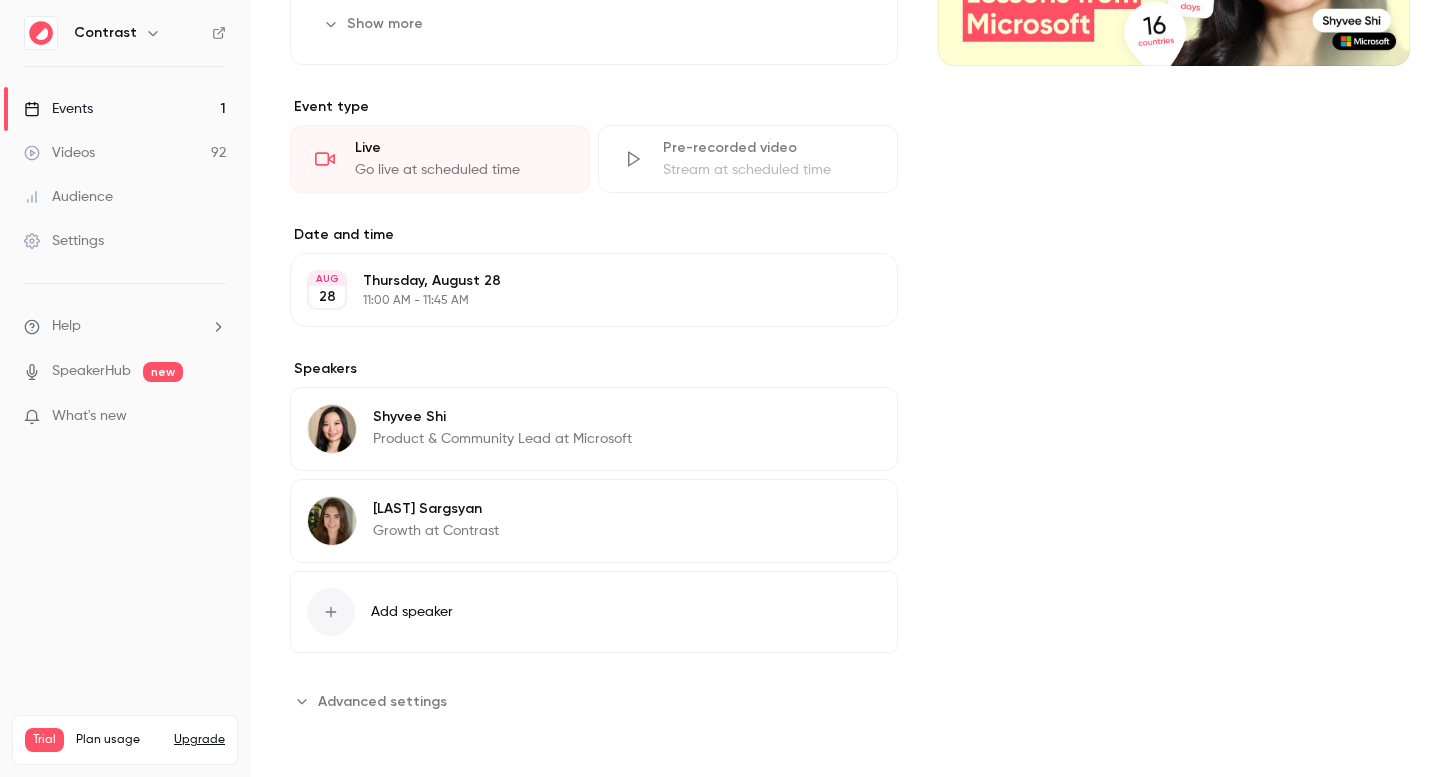 click on "Add speaker" at bounding box center [412, 612] 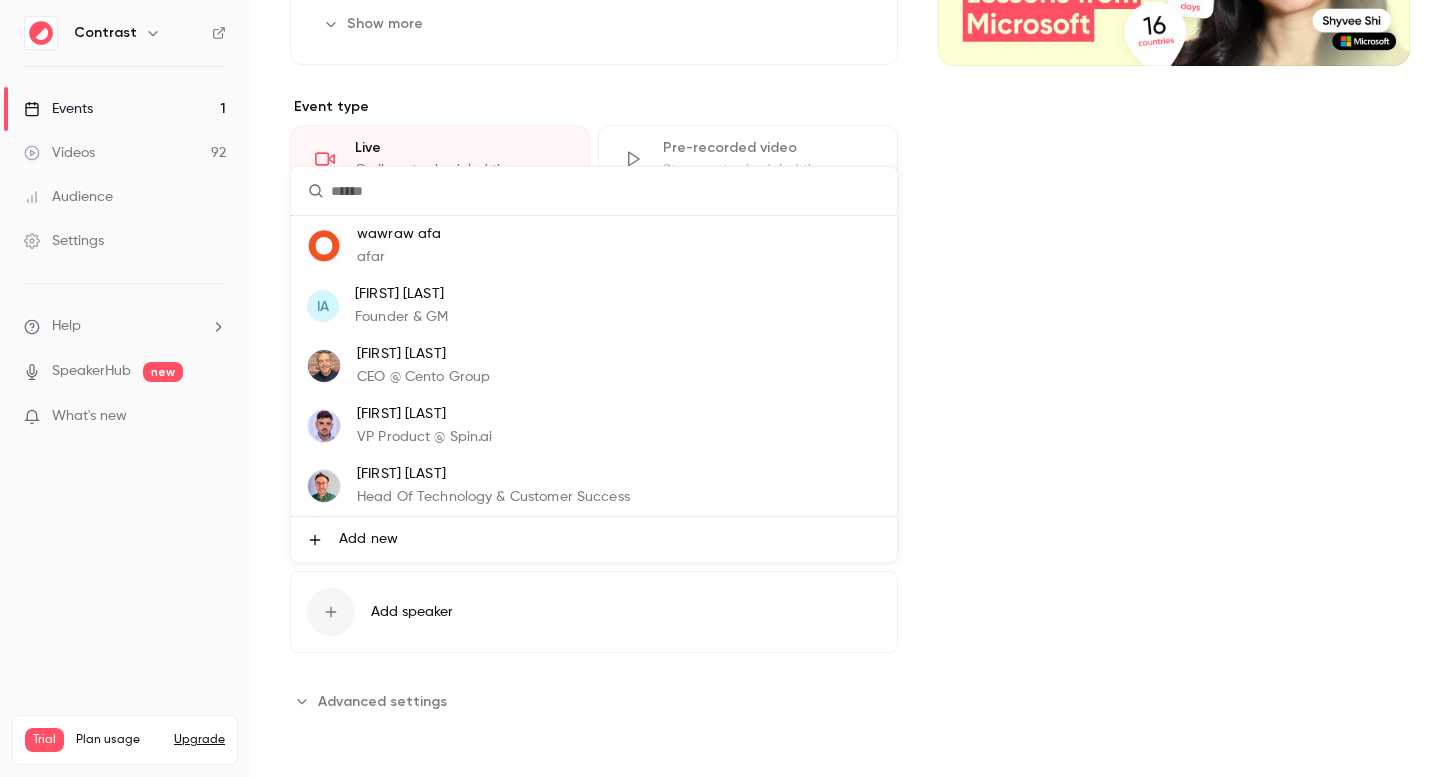 click at bounding box center [725, 388] 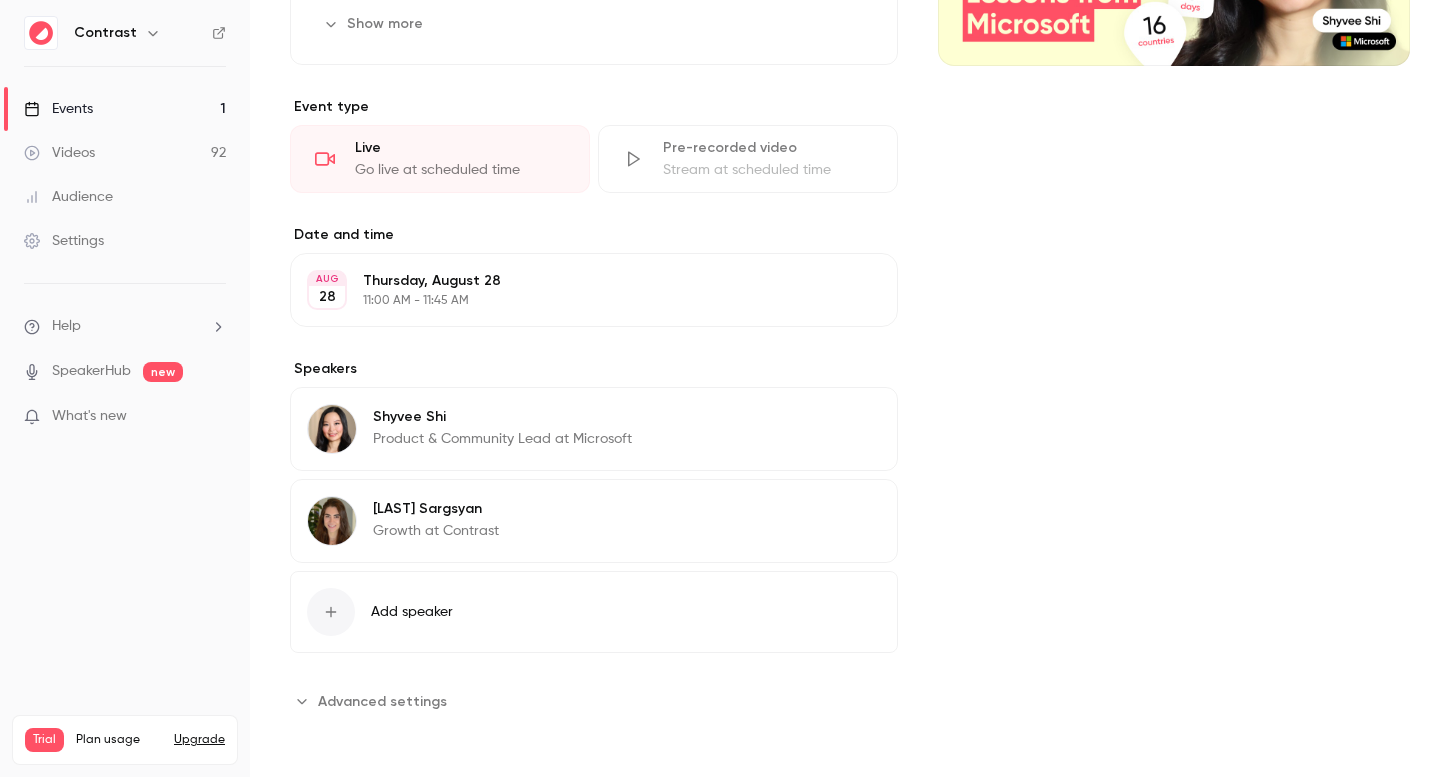 click on "Add speaker" at bounding box center (594, 612) 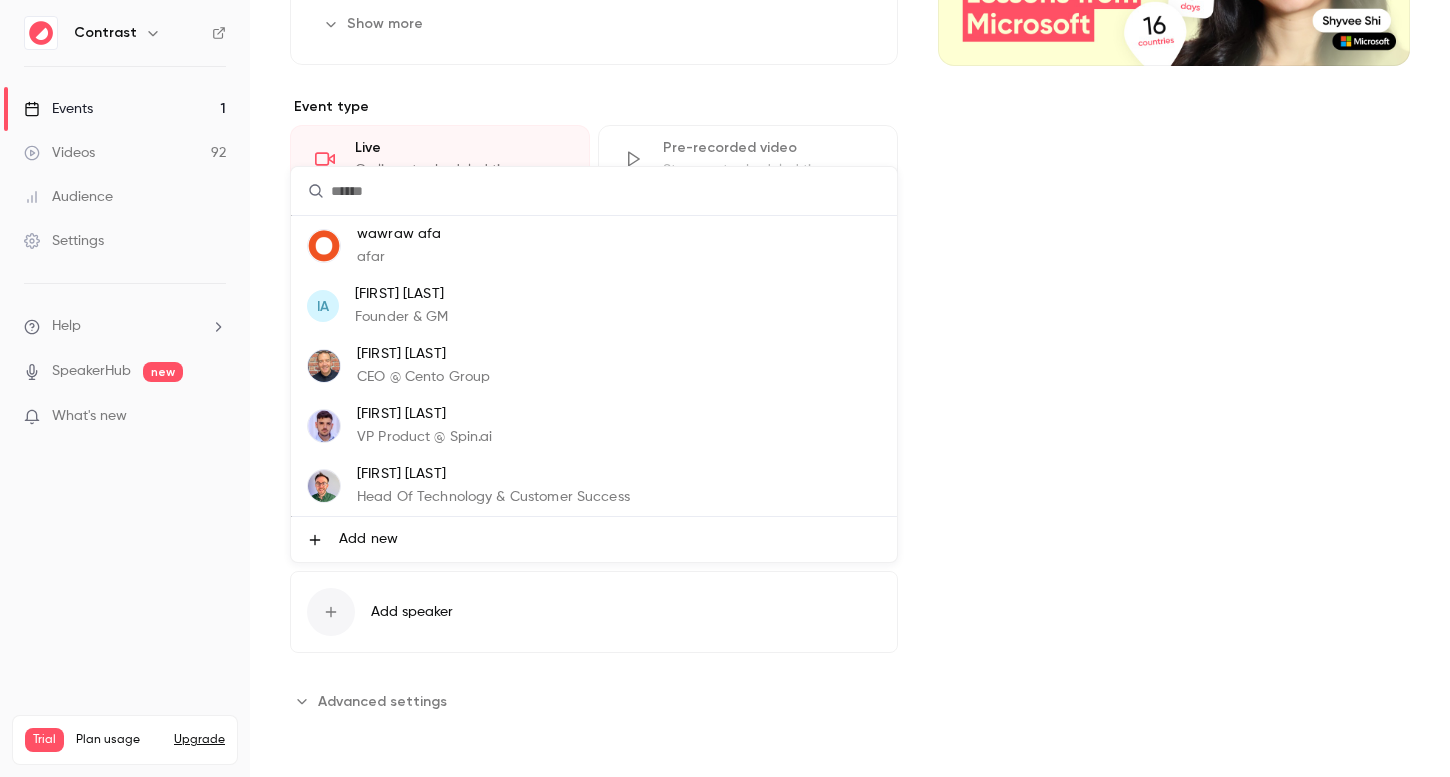 click at bounding box center (725, 388) 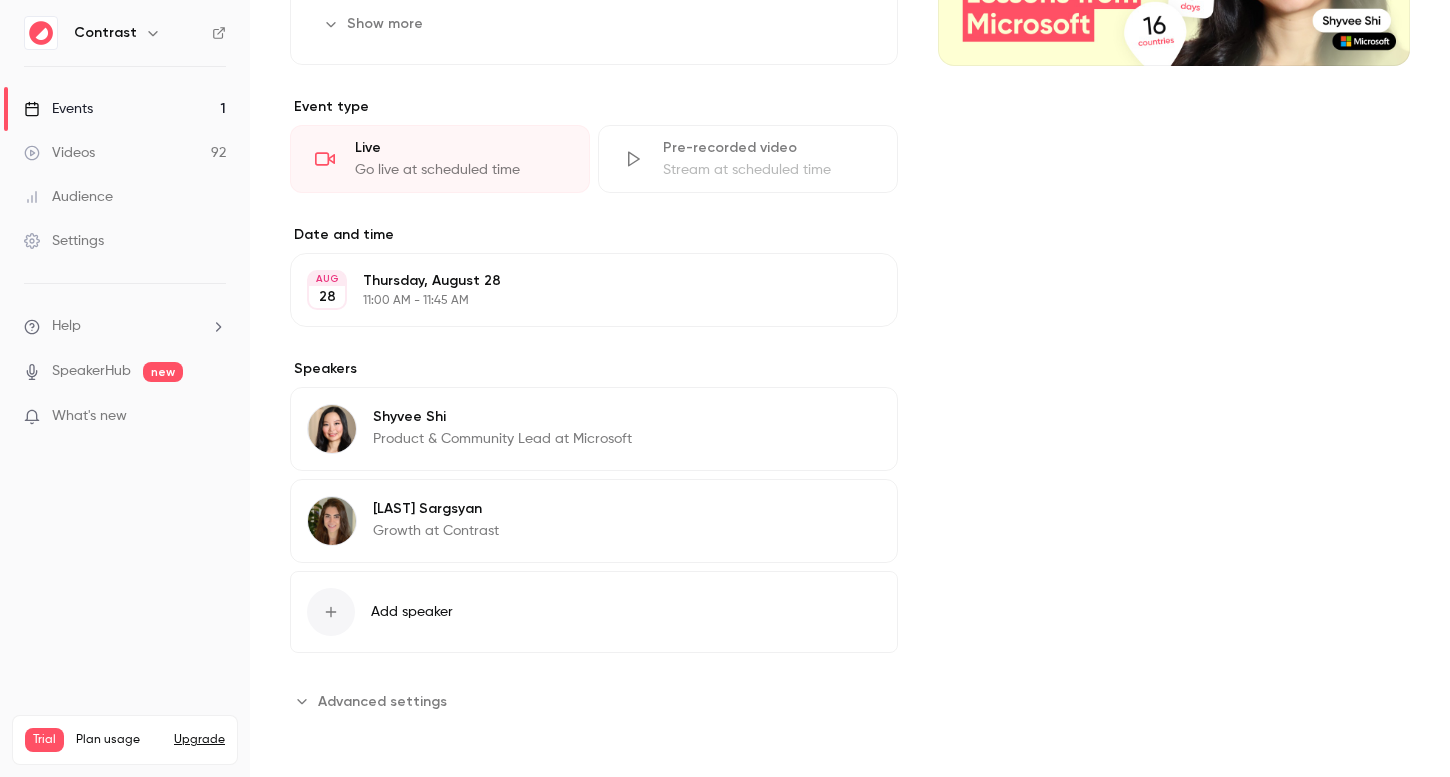 click on "Add speaker" at bounding box center (594, 612) 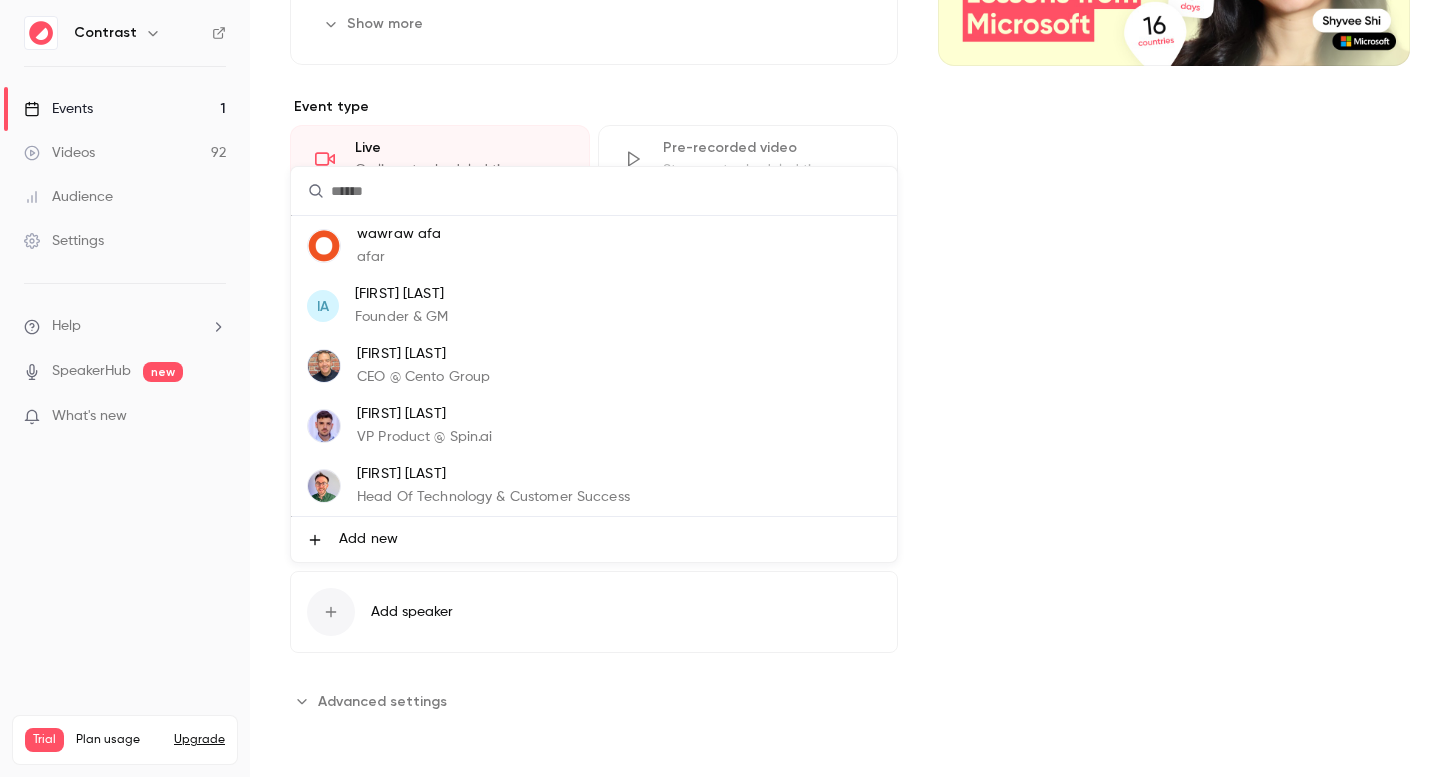 click at bounding box center [725, 388] 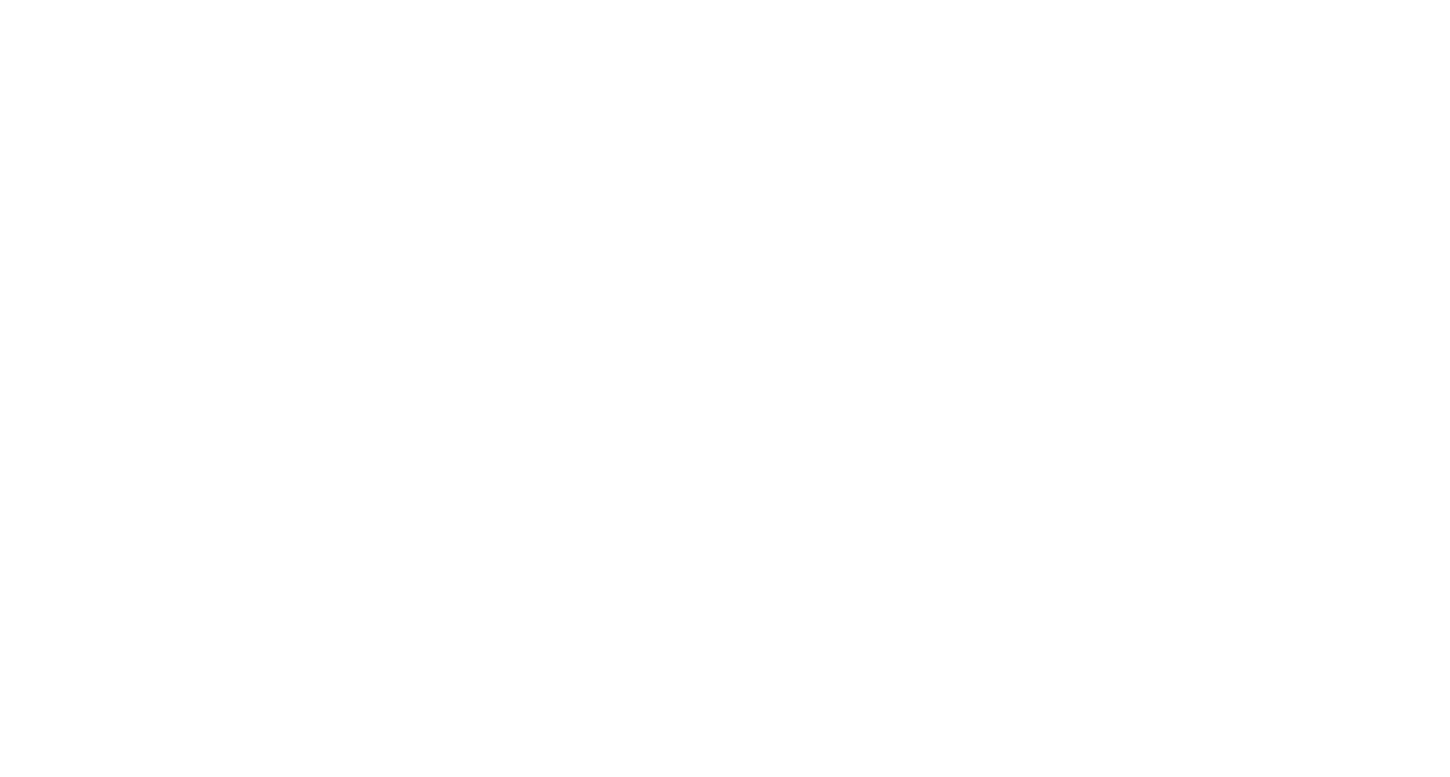 scroll, scrollTop: 0, scrollLeft: 0, axis: both 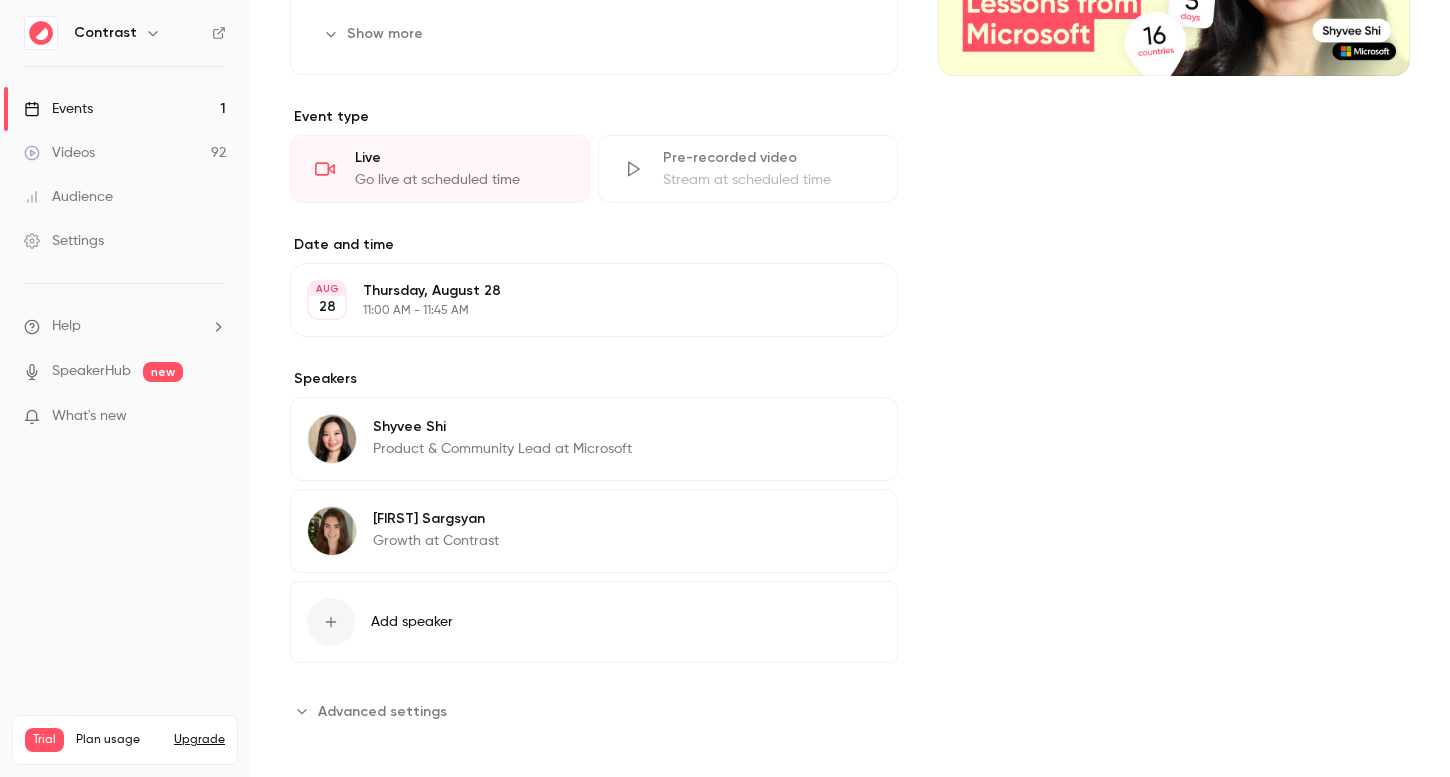 click on "Add speaker" at bounding box center (412, 622) 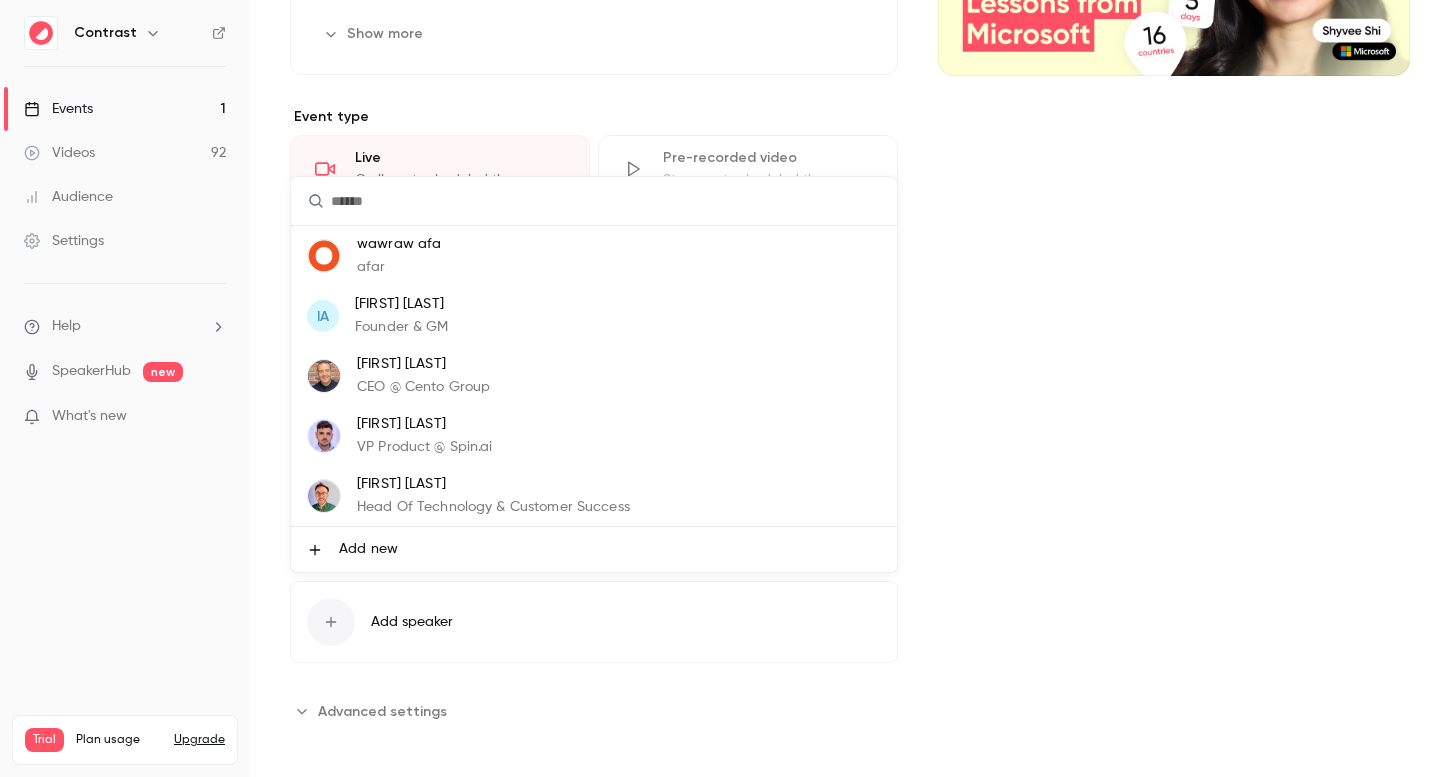 type on "*" 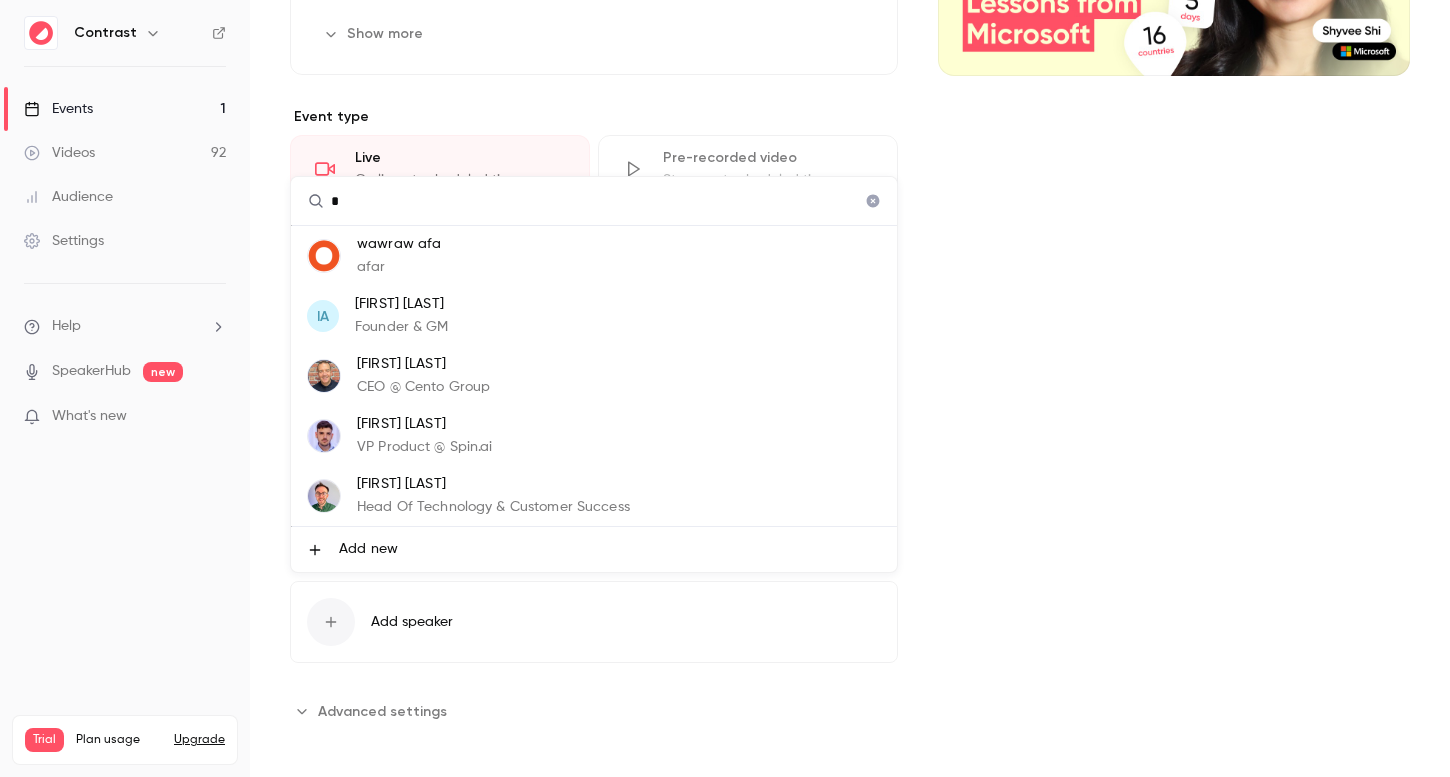type 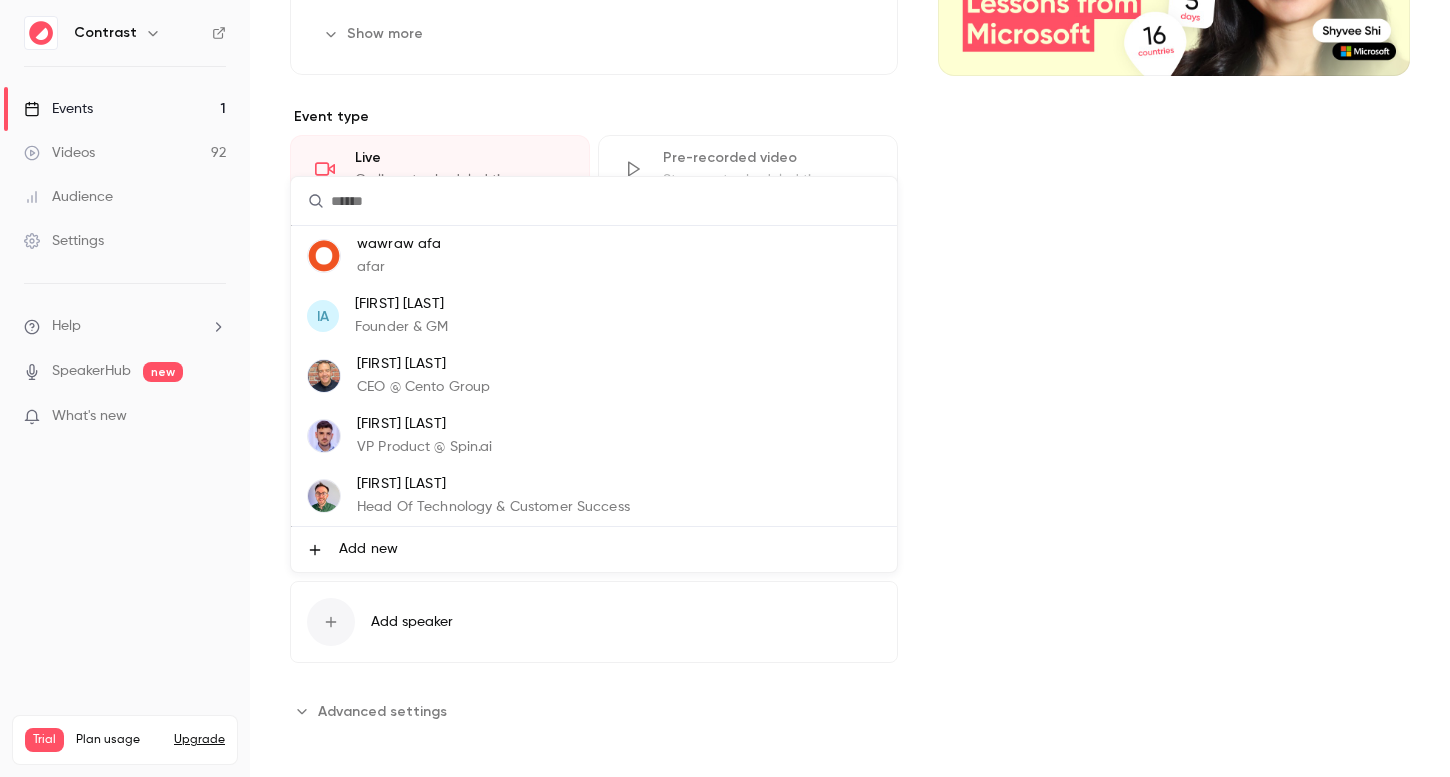 click at bounding box center [725, 388] 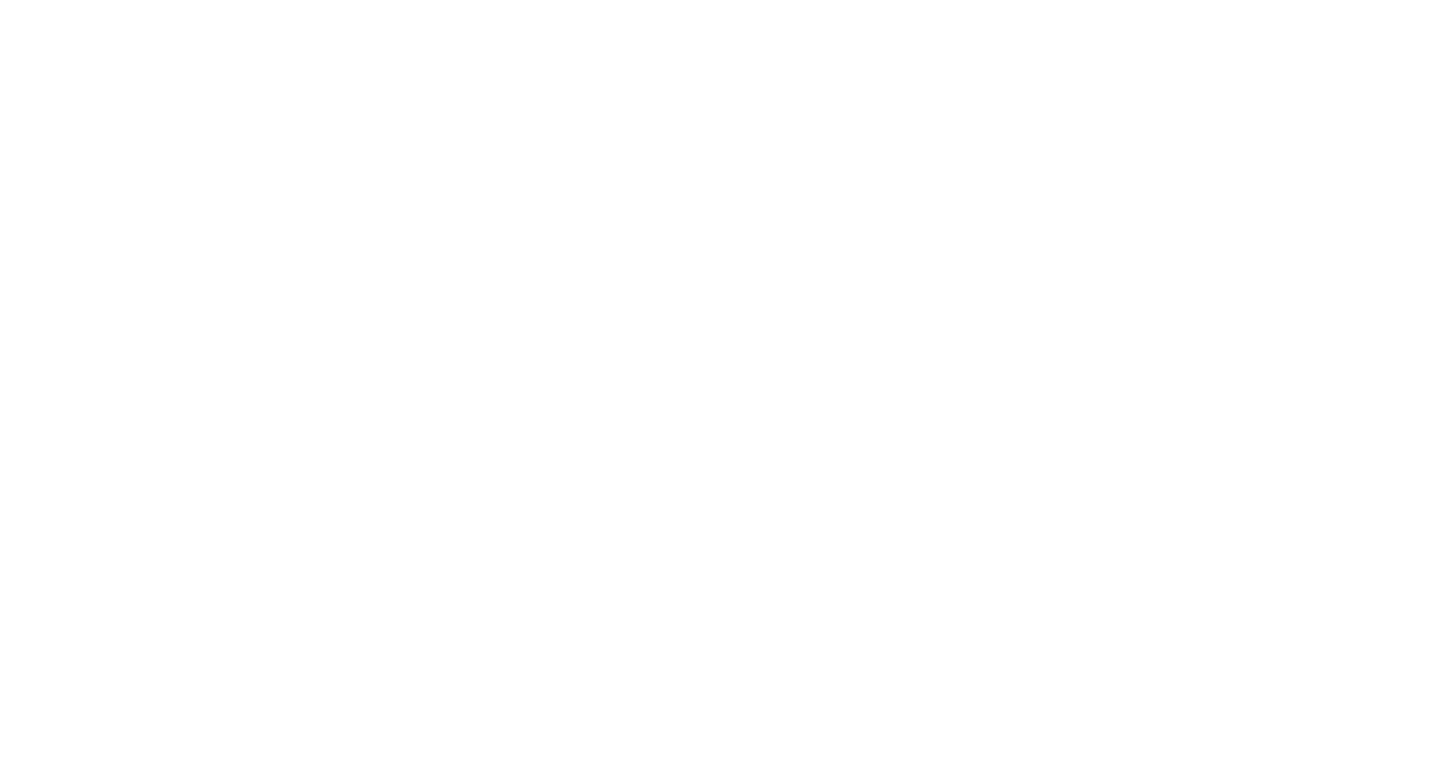 scroll, scrollTop: 0, scrollLeft: 0, axis: both 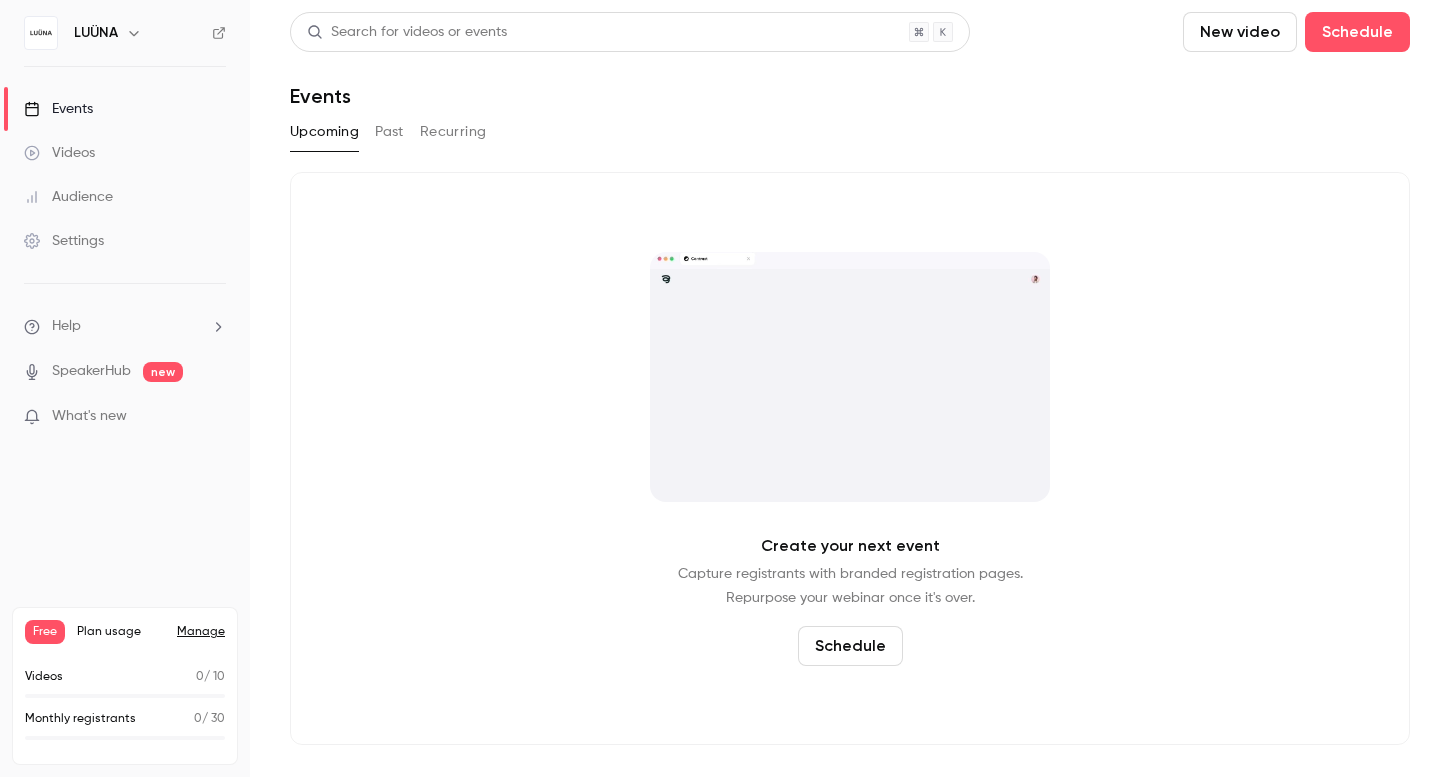 click on "Videos" at bounding box center (125, 153) 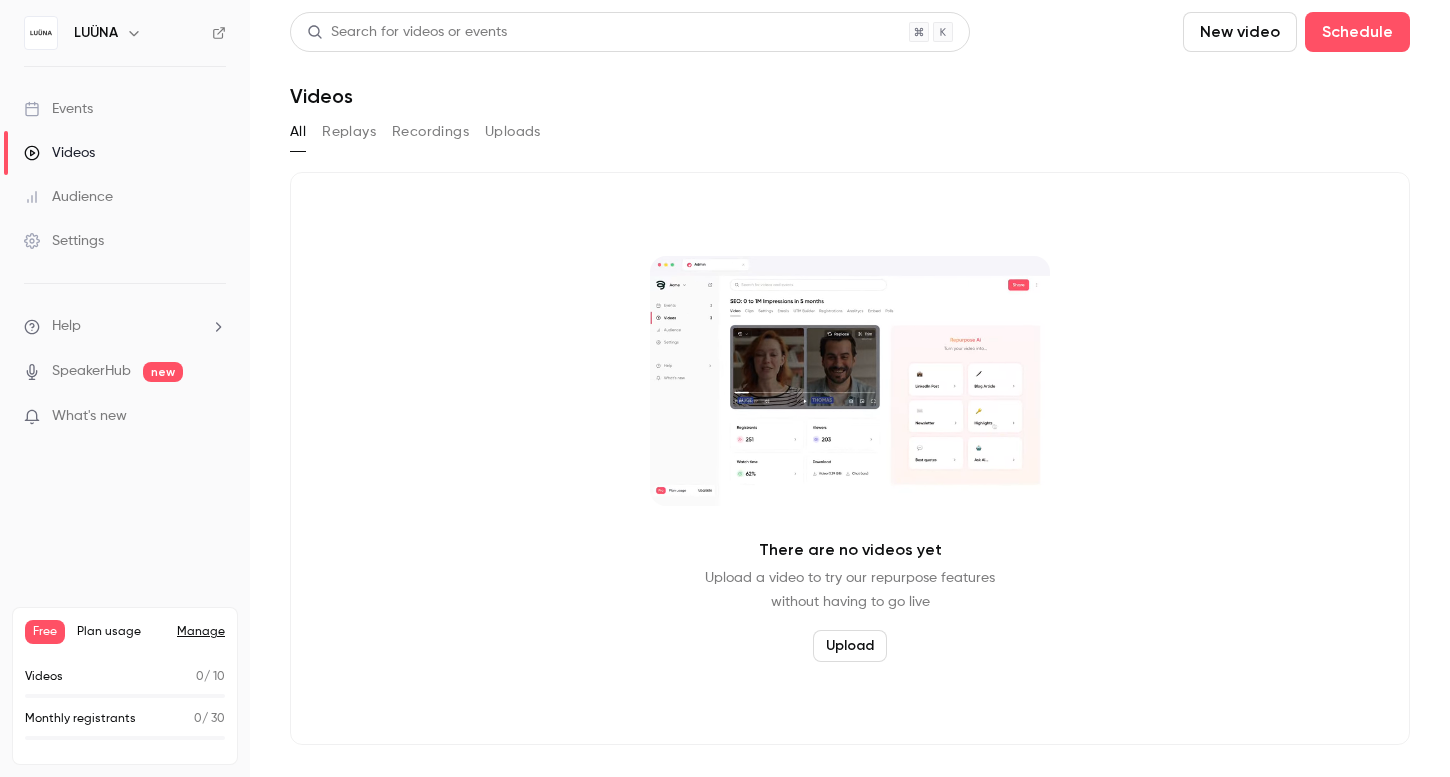 click on "Replays" at bounding box center [349, 132] 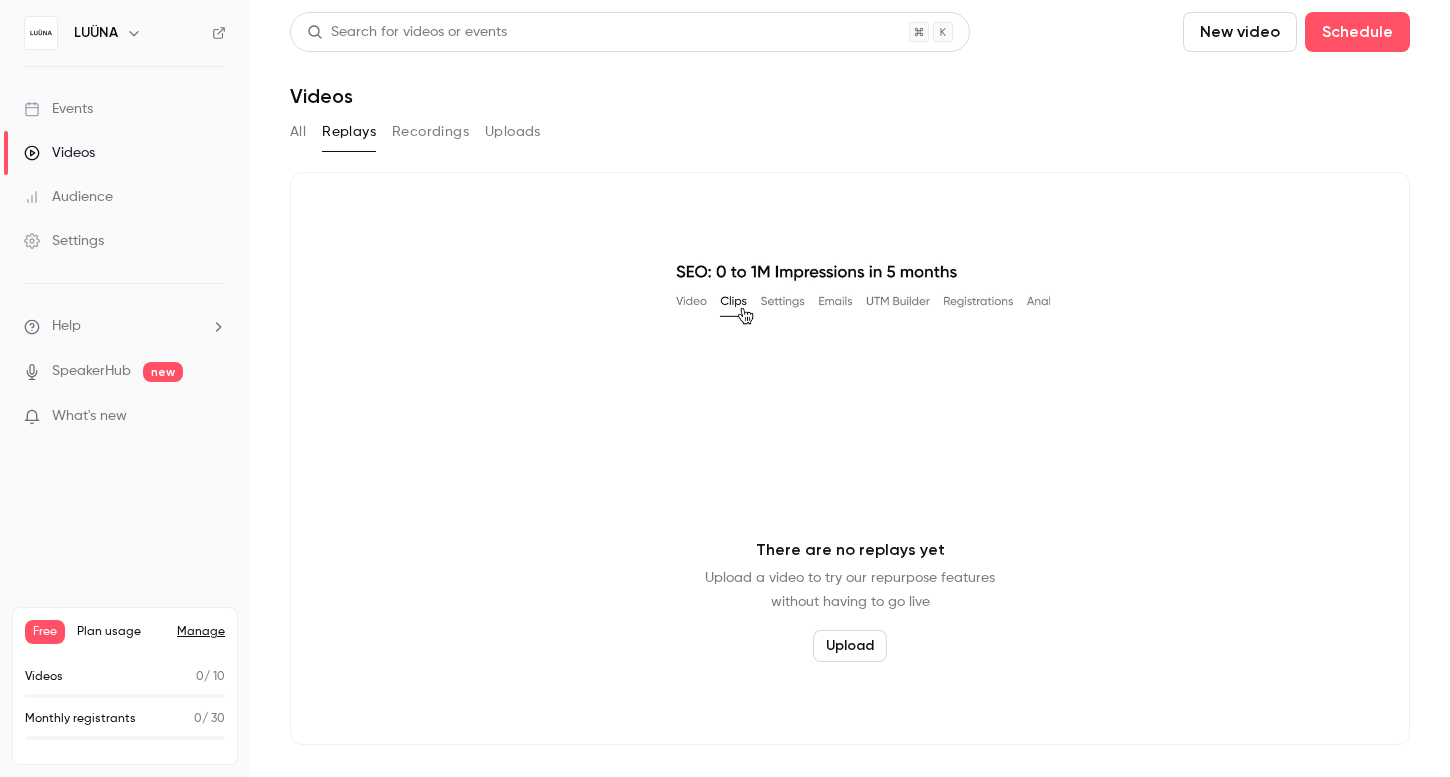 click on "Recordings" at bounding box center (430, 132) 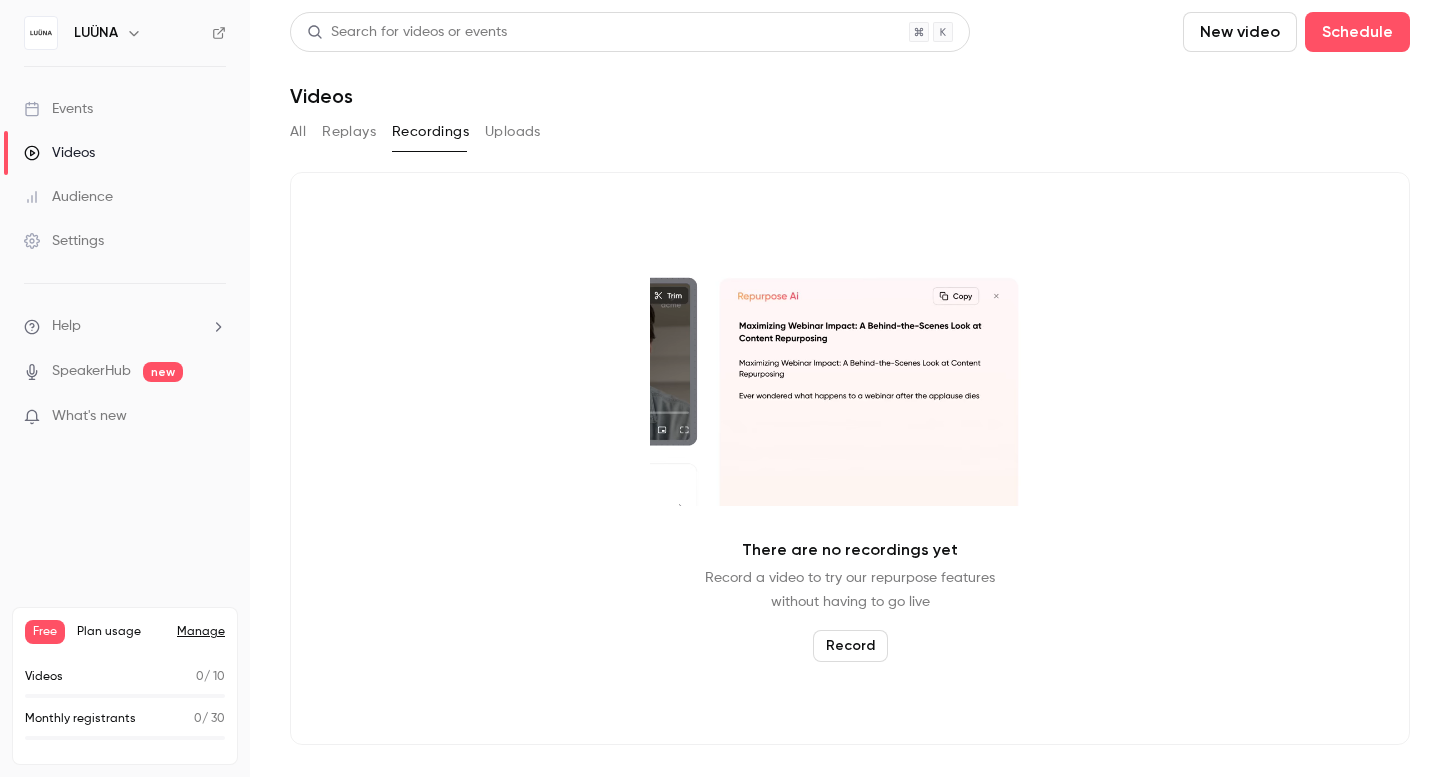 click on "Uploads" at bounding box center (513, 132) 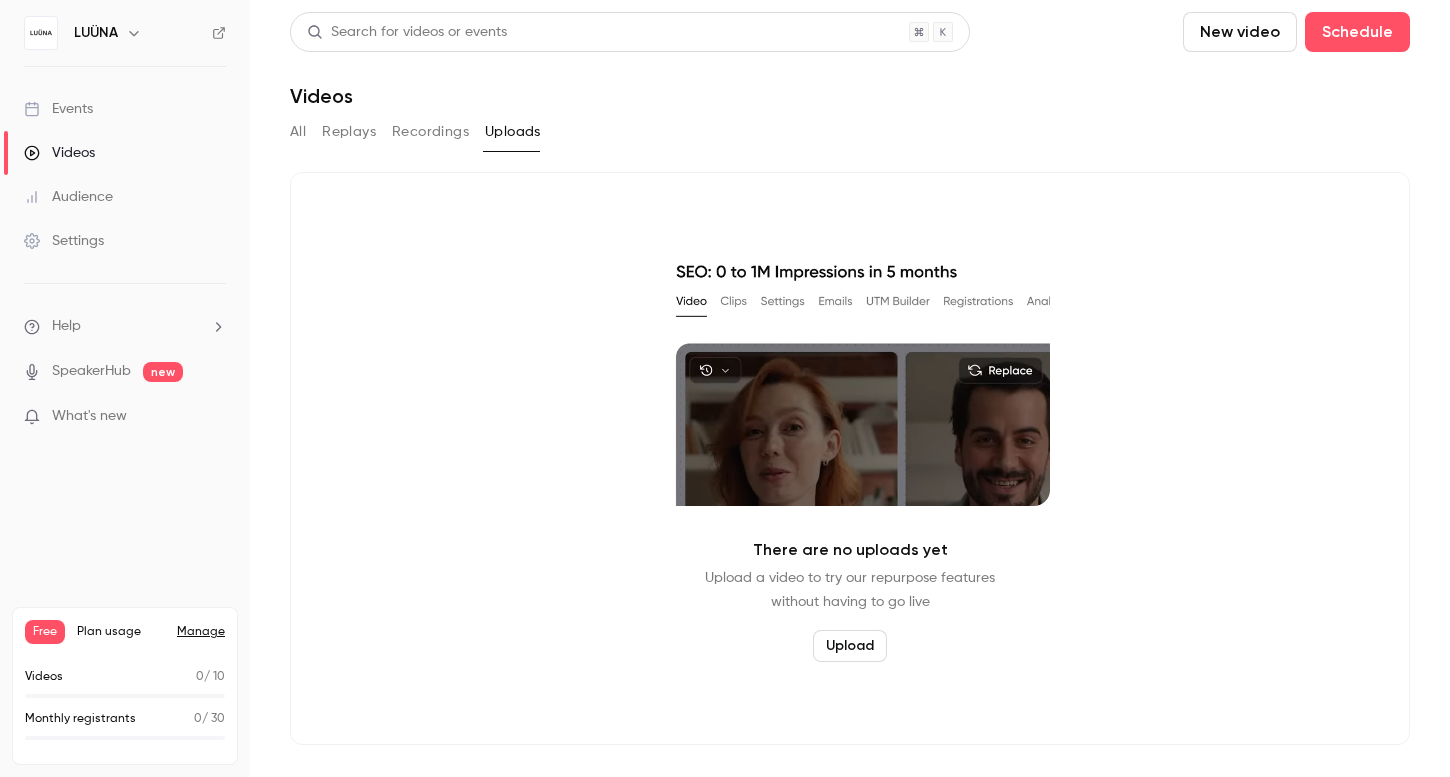 click on "All Replays Recordings Uploads" at bounding box center [850, 132] 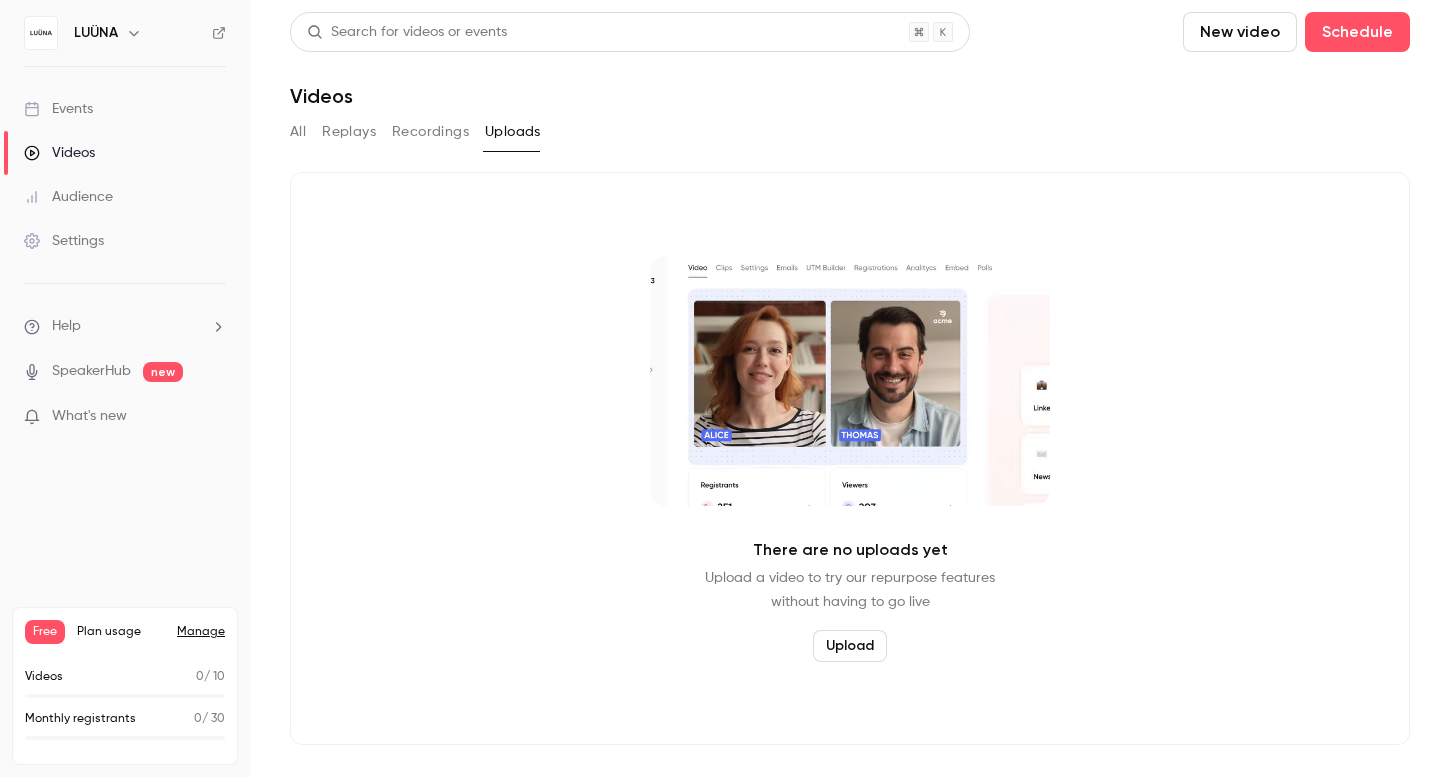 click on "All" at bounding box center [298, 132] 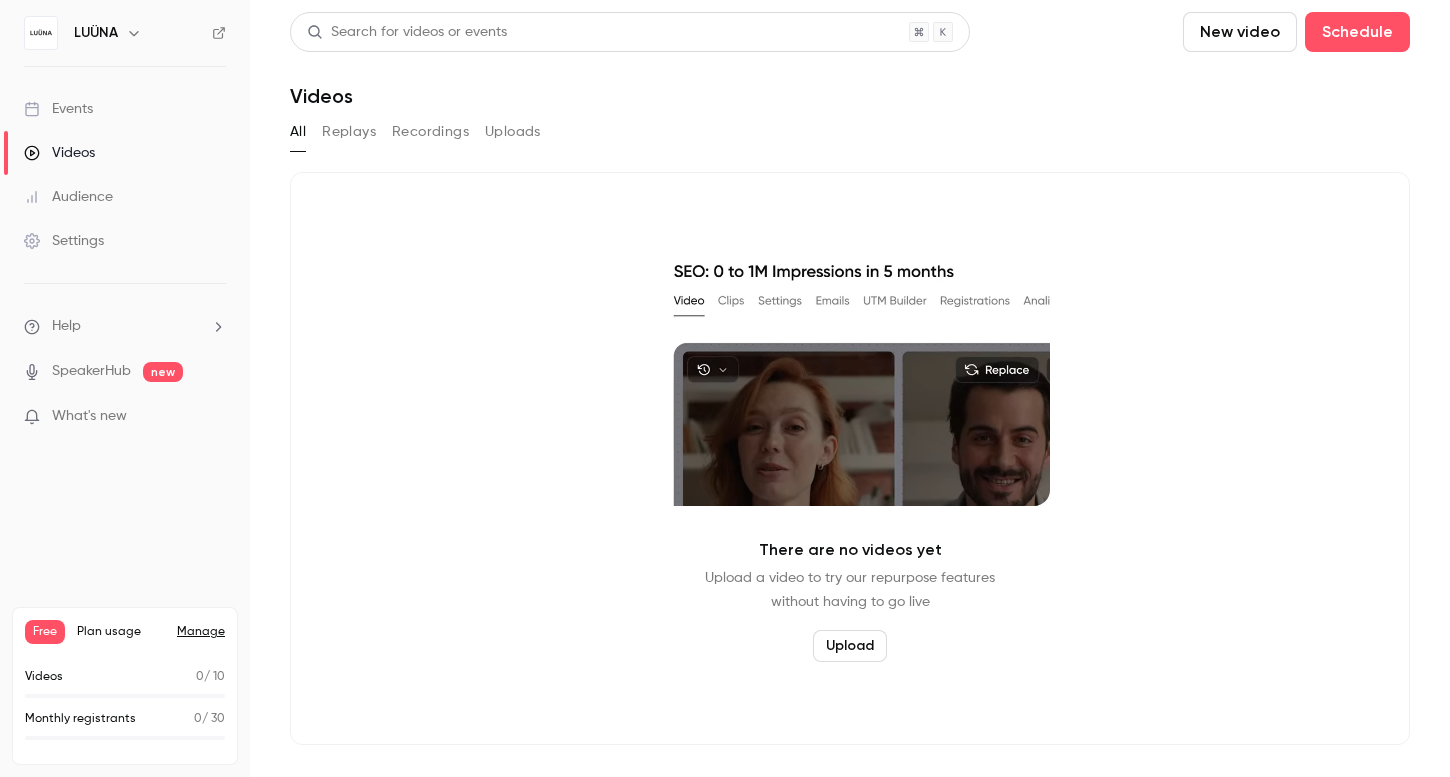 click on "Events" at bounding box center (125, 109) 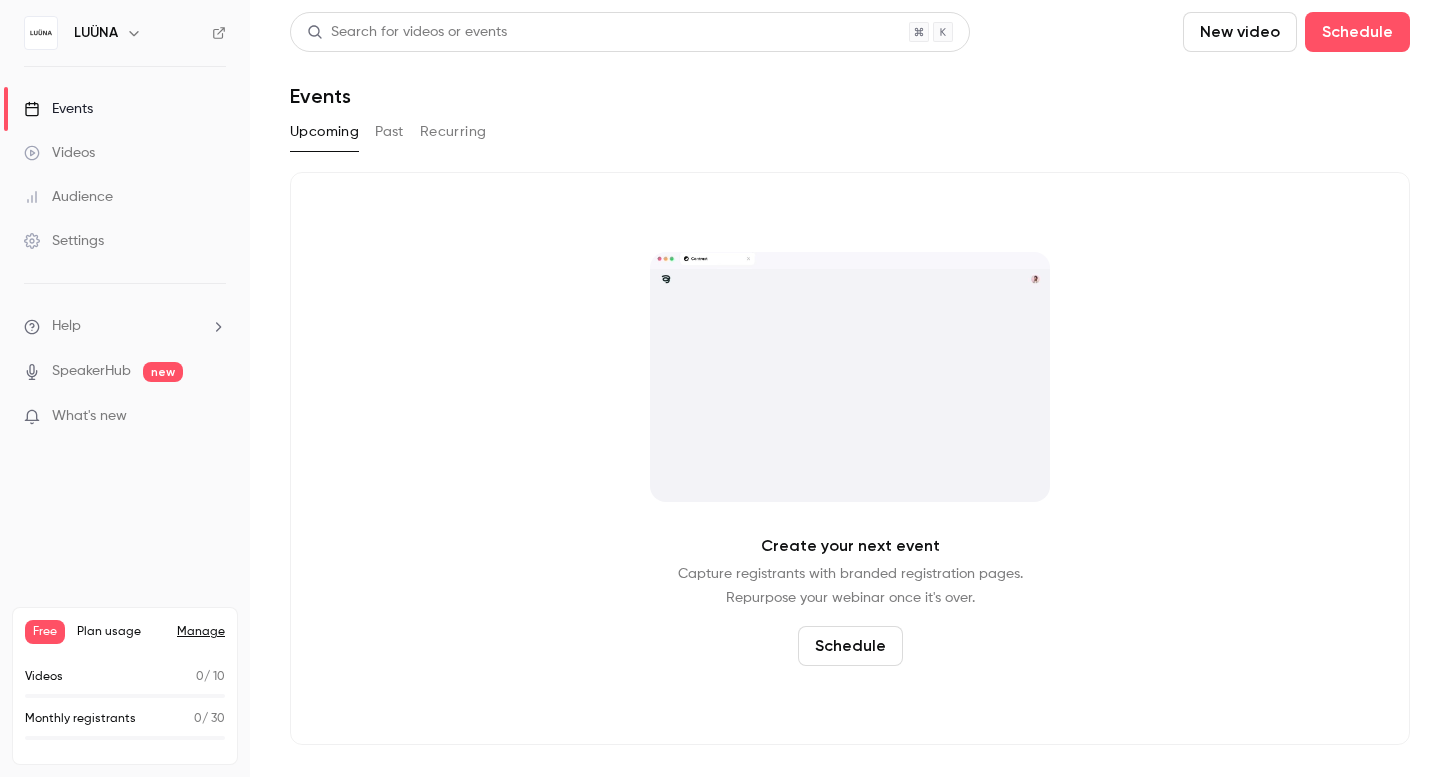 click on "Past" at bounding box center (389, 132) 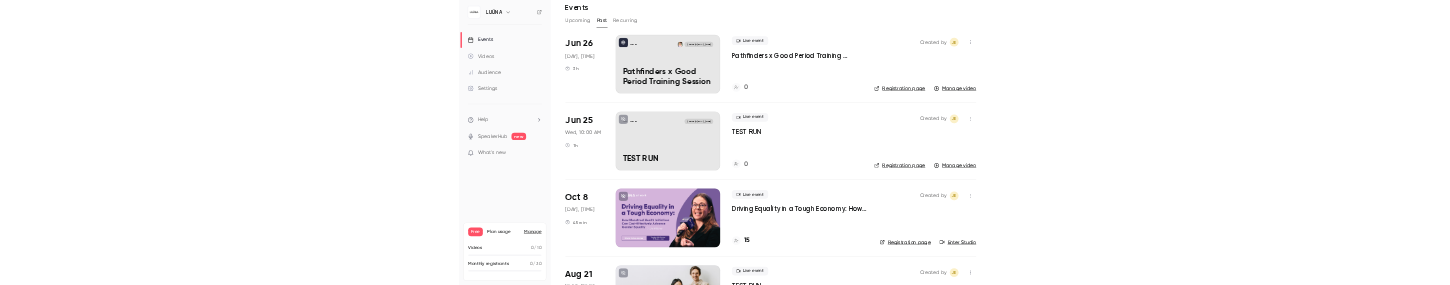 scroll, scrollTop: 0, scrollLeft: 0, axis: both 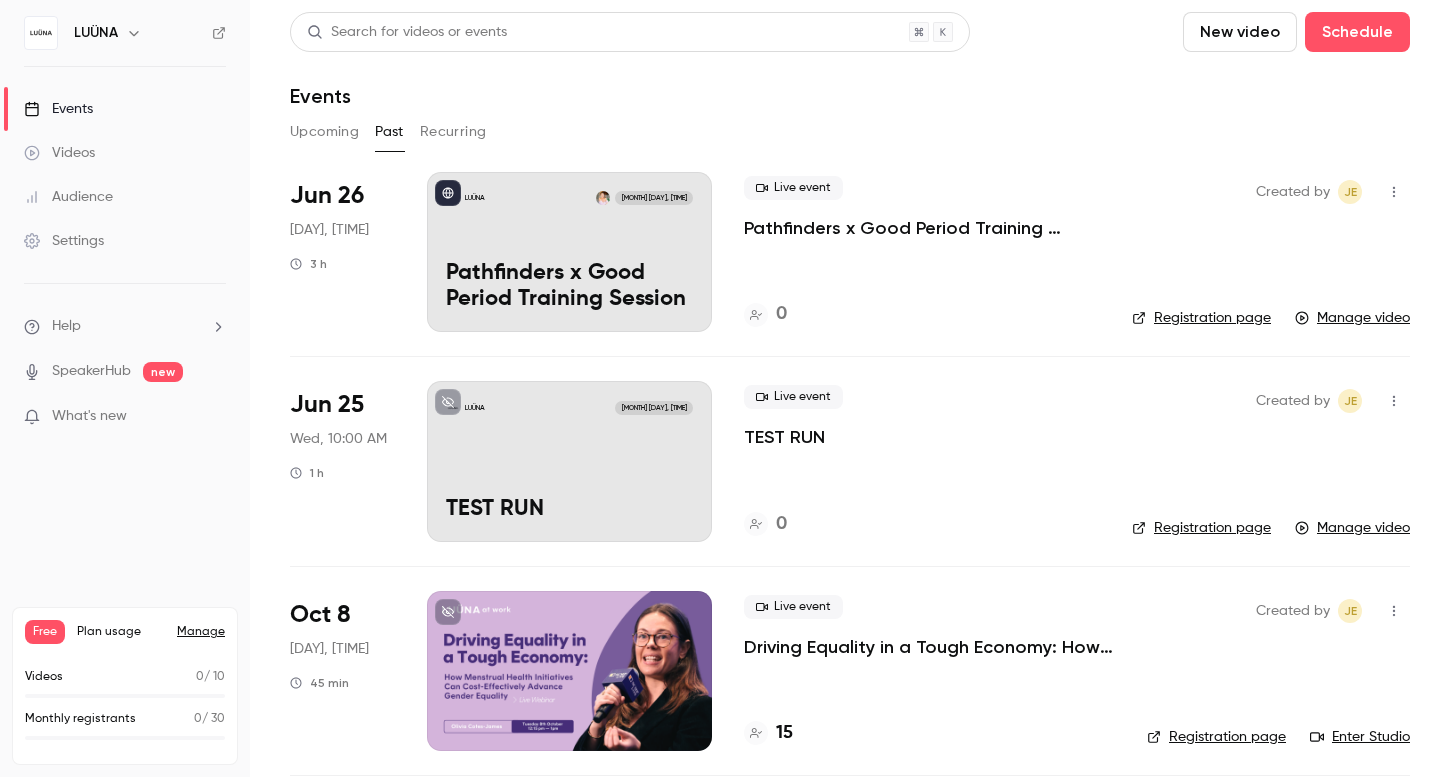 click on "Pathfinders x Good Period Training Session" at bounding box center (922, 228) 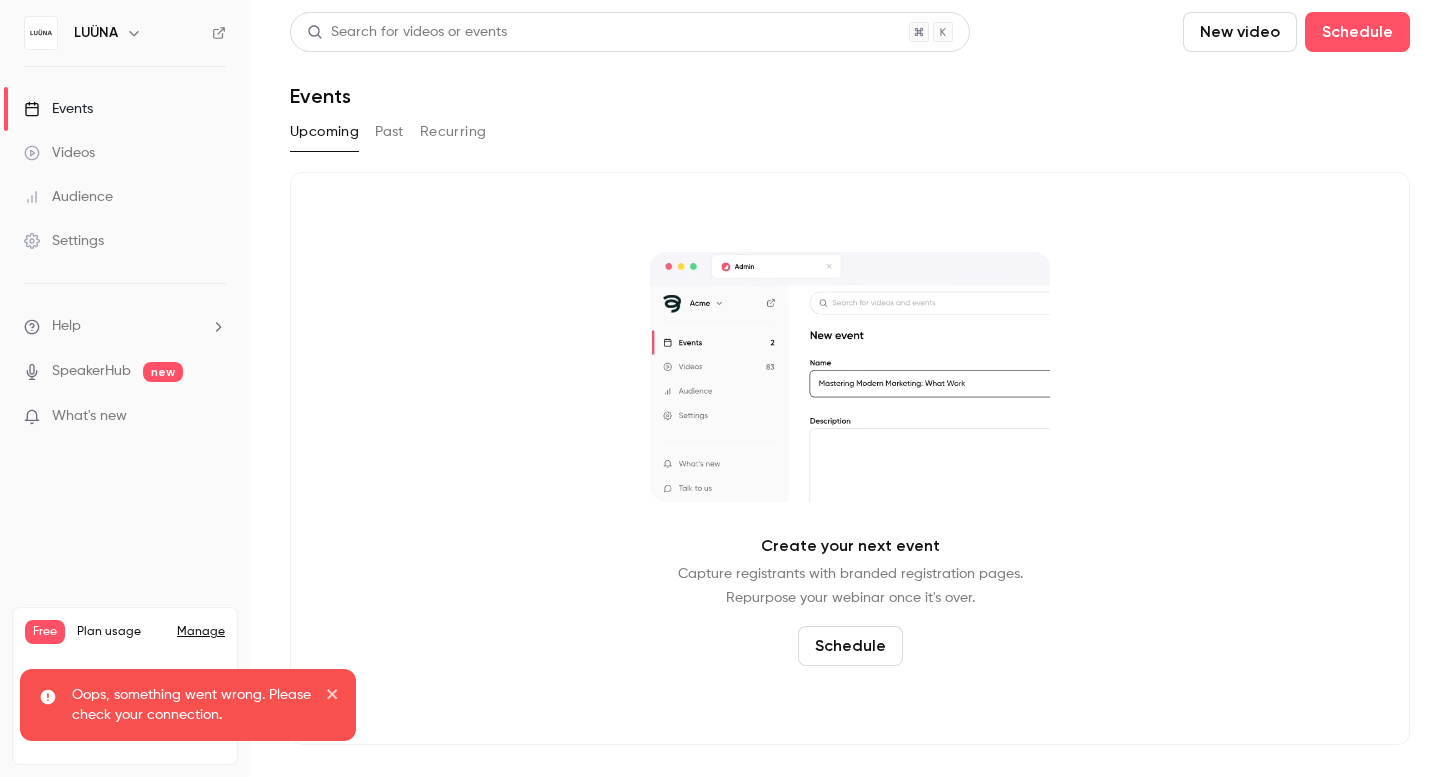 click on "Create your next event Capture registrants with branded registration pages.
Repurpose your webinar once it's over. Schedule" at bounding box center (850, 458) 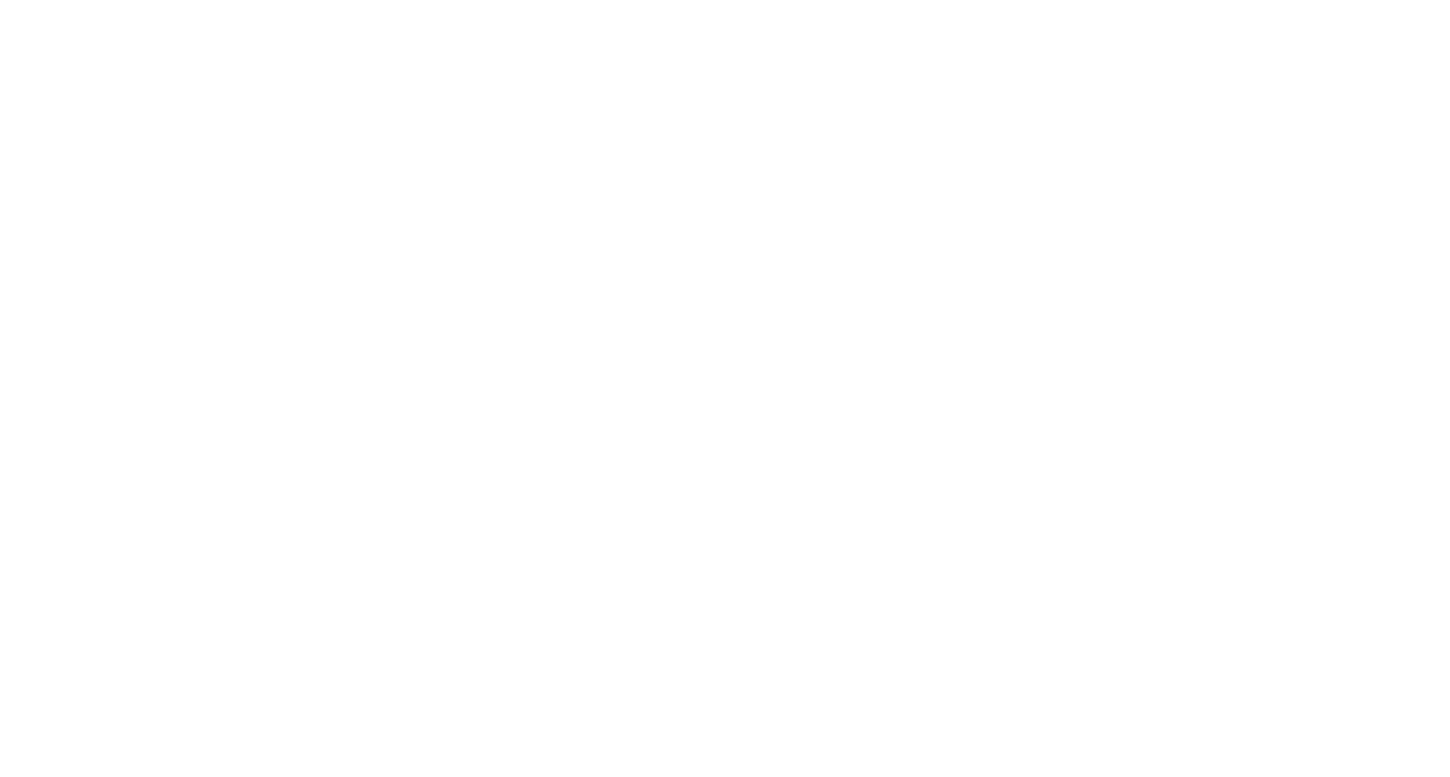 scroll, scrollTop: 0, scrollLeft: 0, axis: both 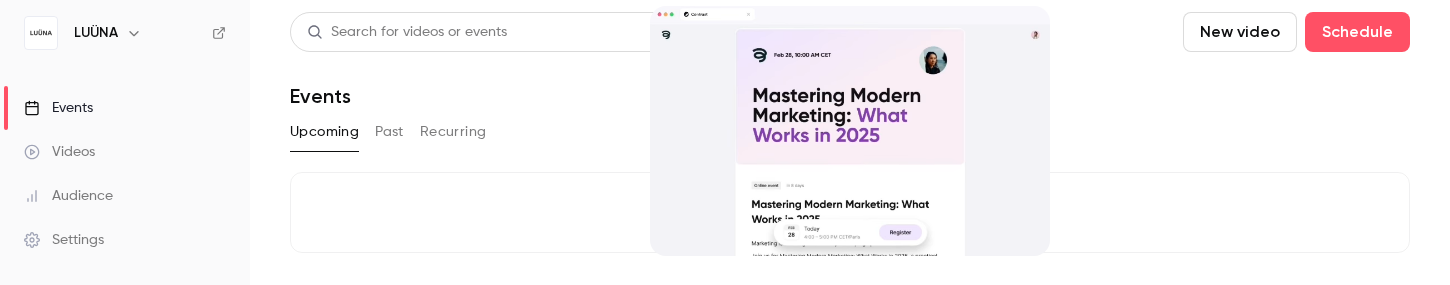 click on "Past" at bounding box center [389, 132] 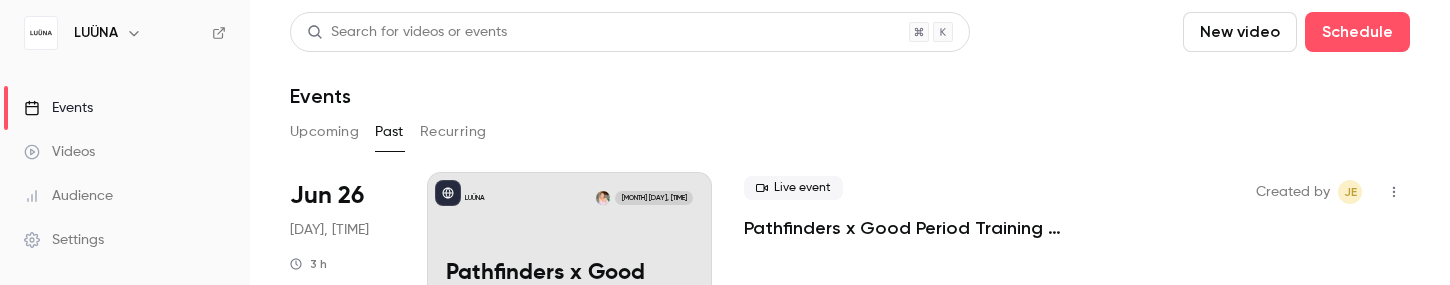 click on "Pathfinders x Good Period Training Session" at bounding box center [922, 228] 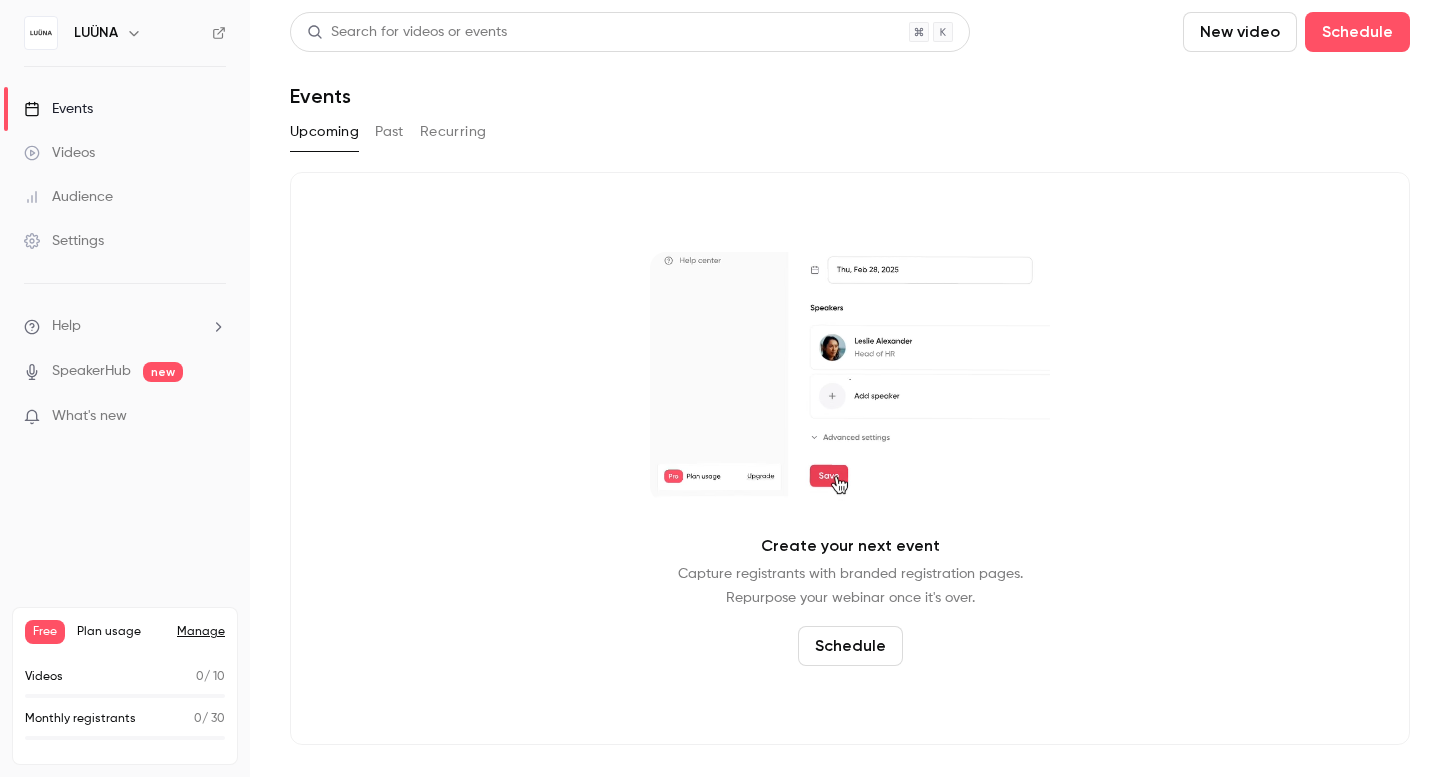 click on "Past" at bounding box center (389, 132) 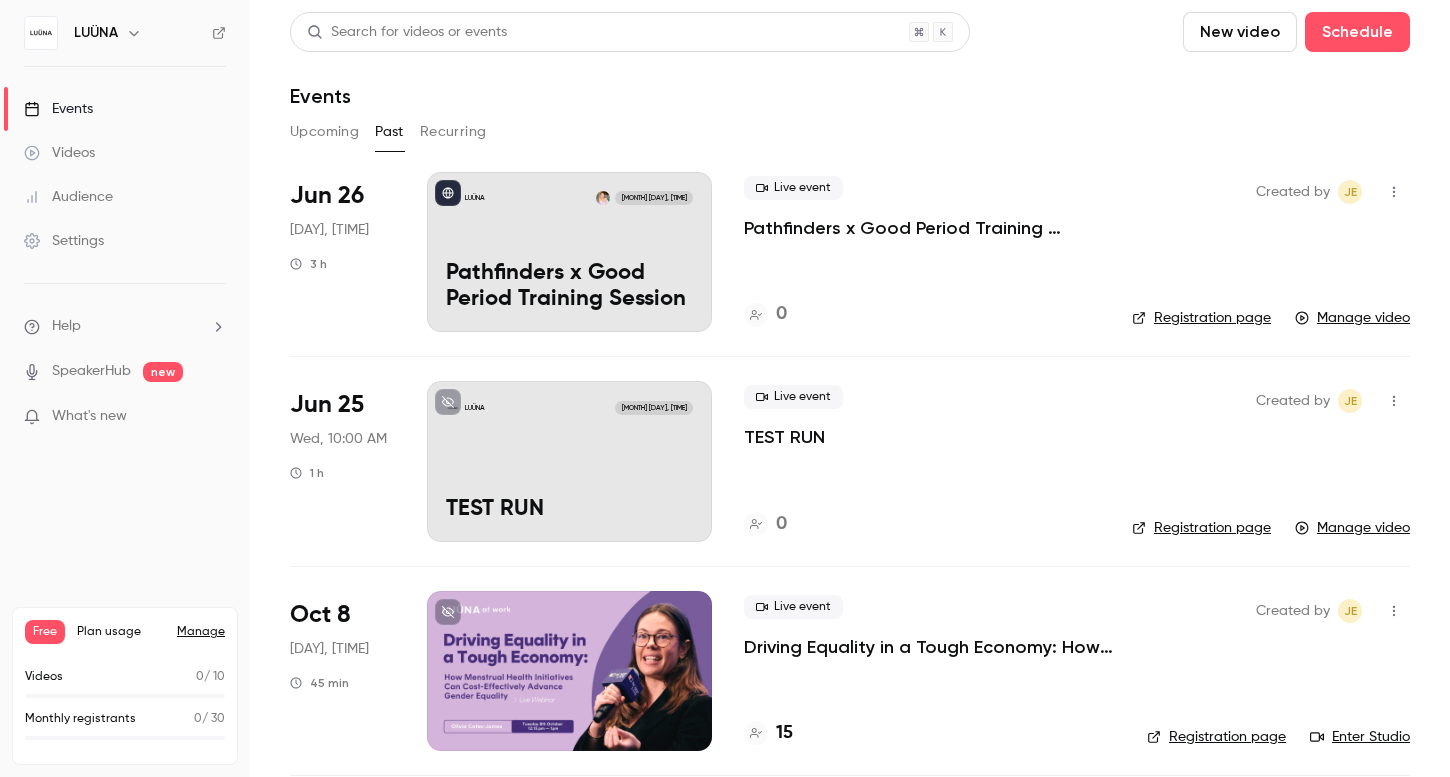 click on "TEST RUN" at bounding box center [784, 437] 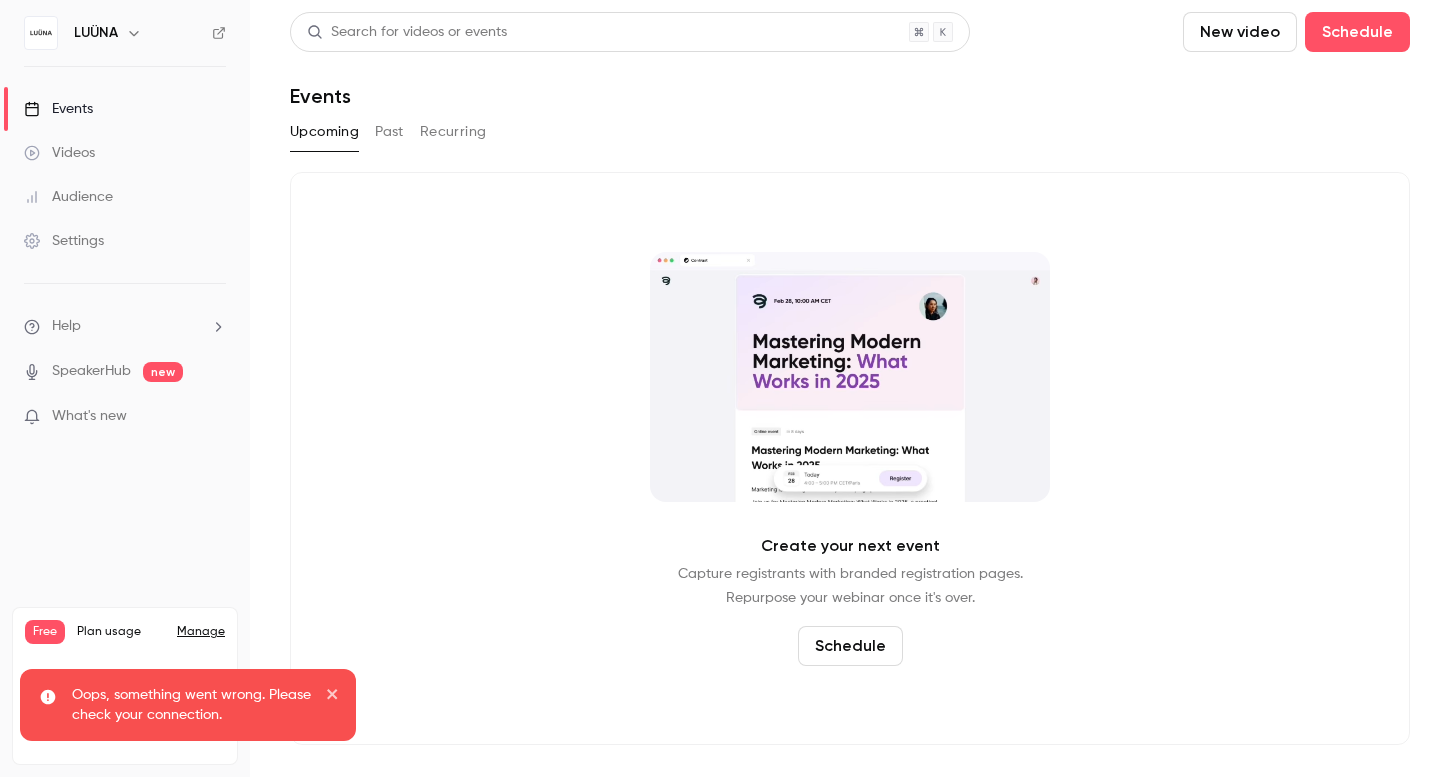 click on "Upcoming" at bounding box center [324, 132] 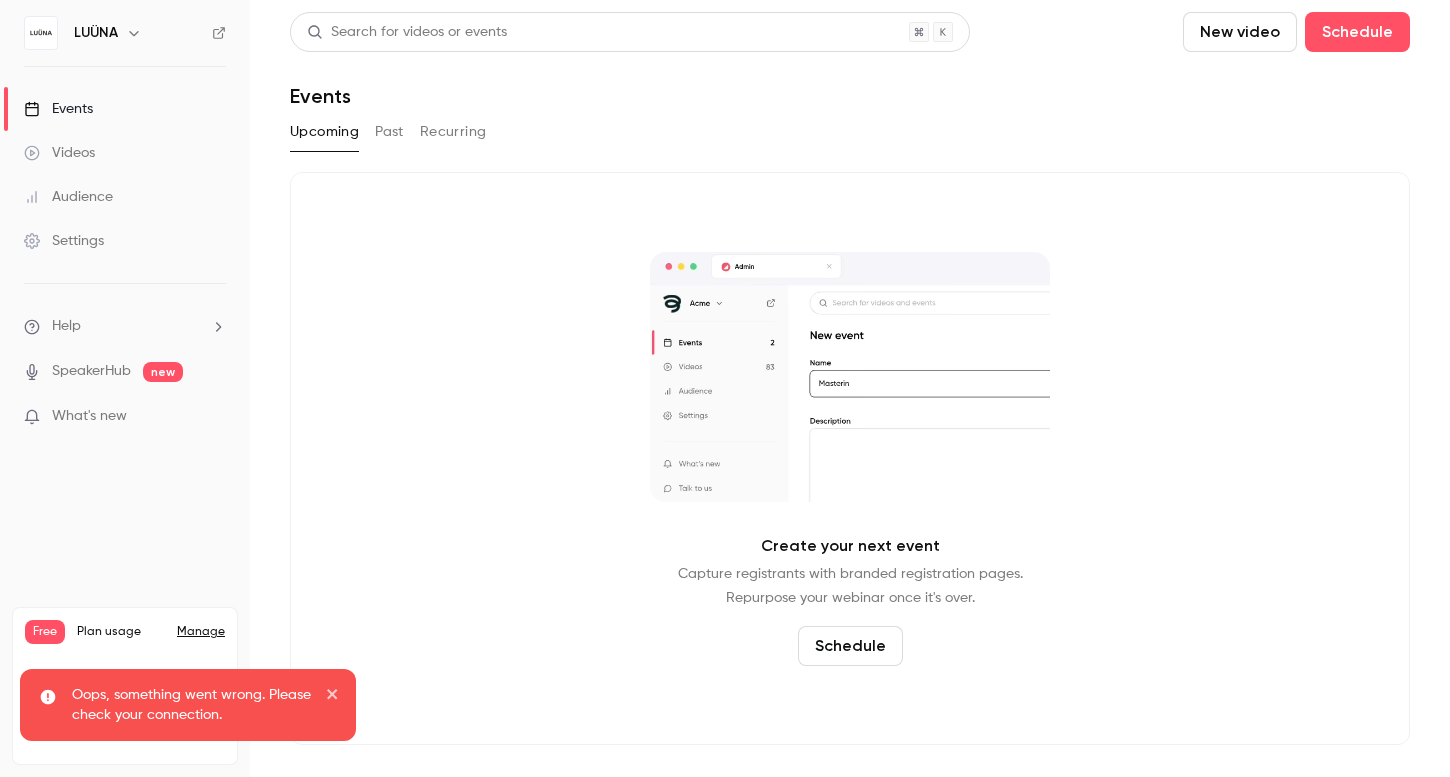 click on "Recurring" at bounding box center (453, 132) 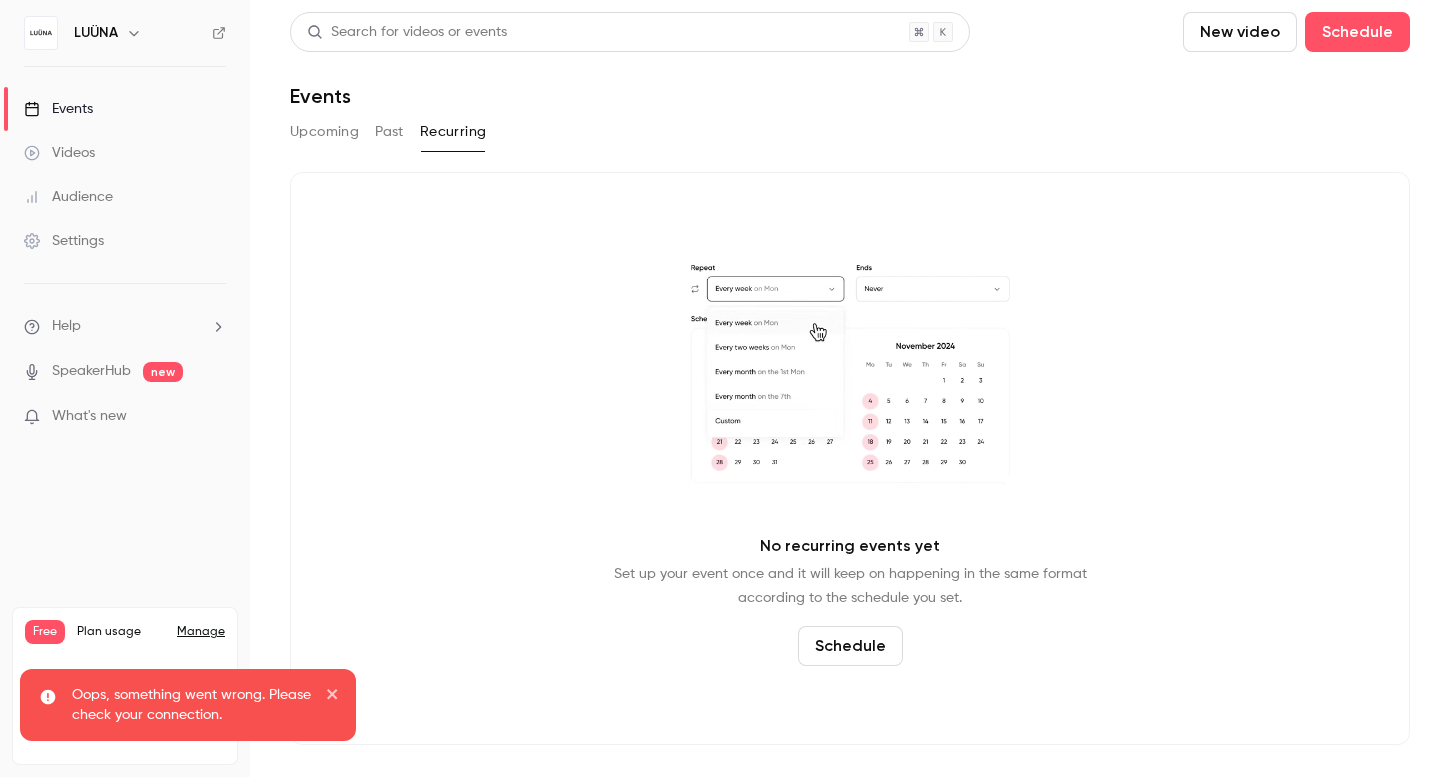 click on "Past" at bounding box center [389, 132] 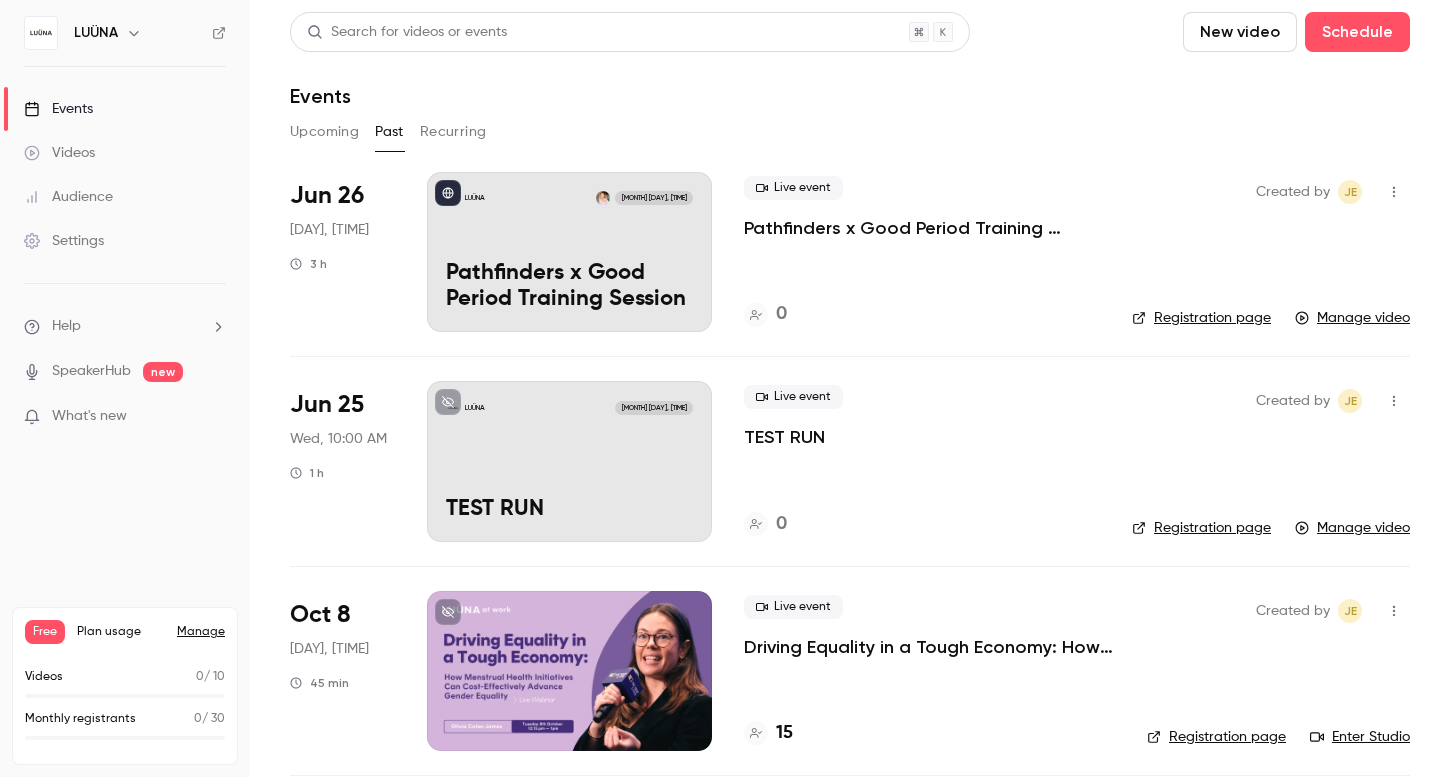 scroll, scrollTop: 130, scrollLeft: 0, axis: vertical 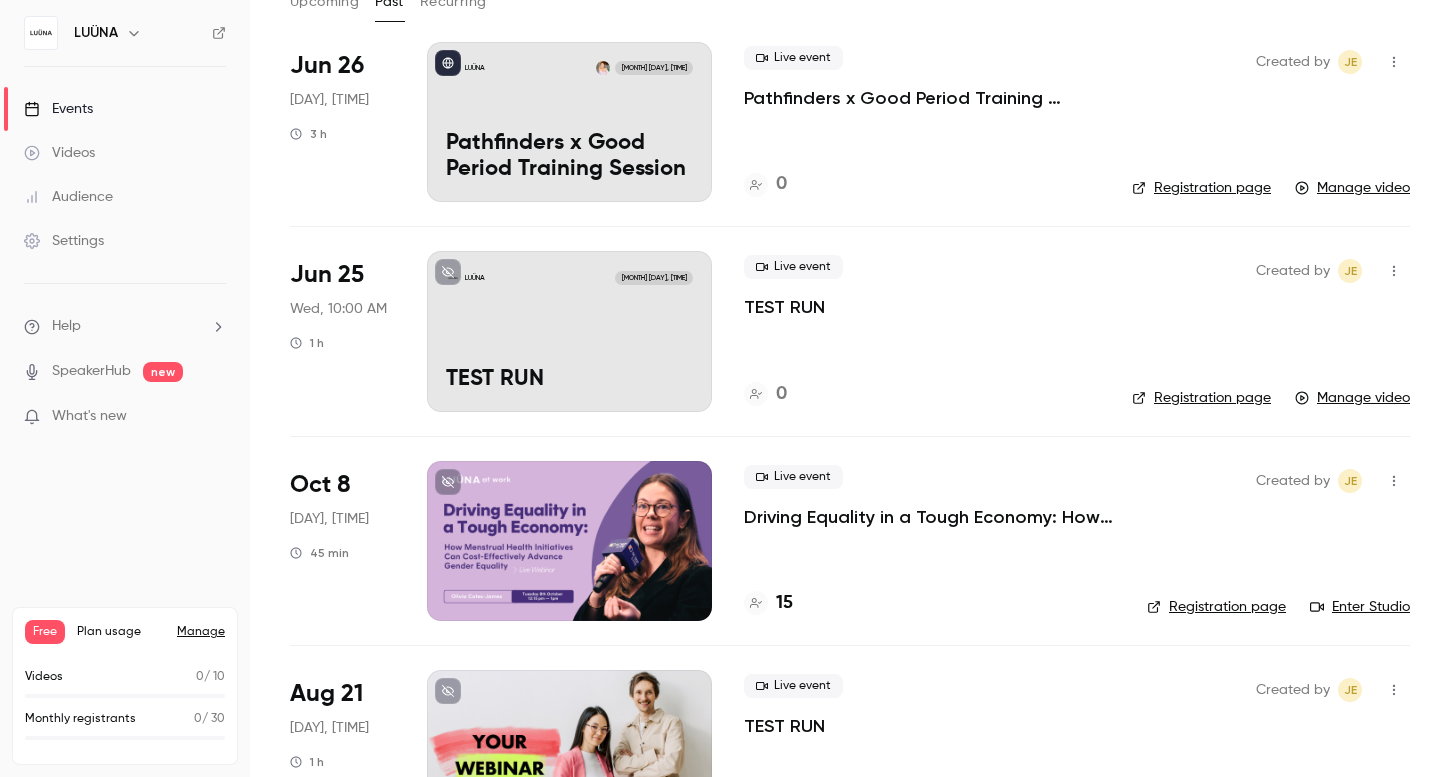 click on "Driving Equality in a Tough Economy: How Menstrual Health Initiatives Can Cost-Effectively Advance Gender Equality" at bounding box center [929, 517] 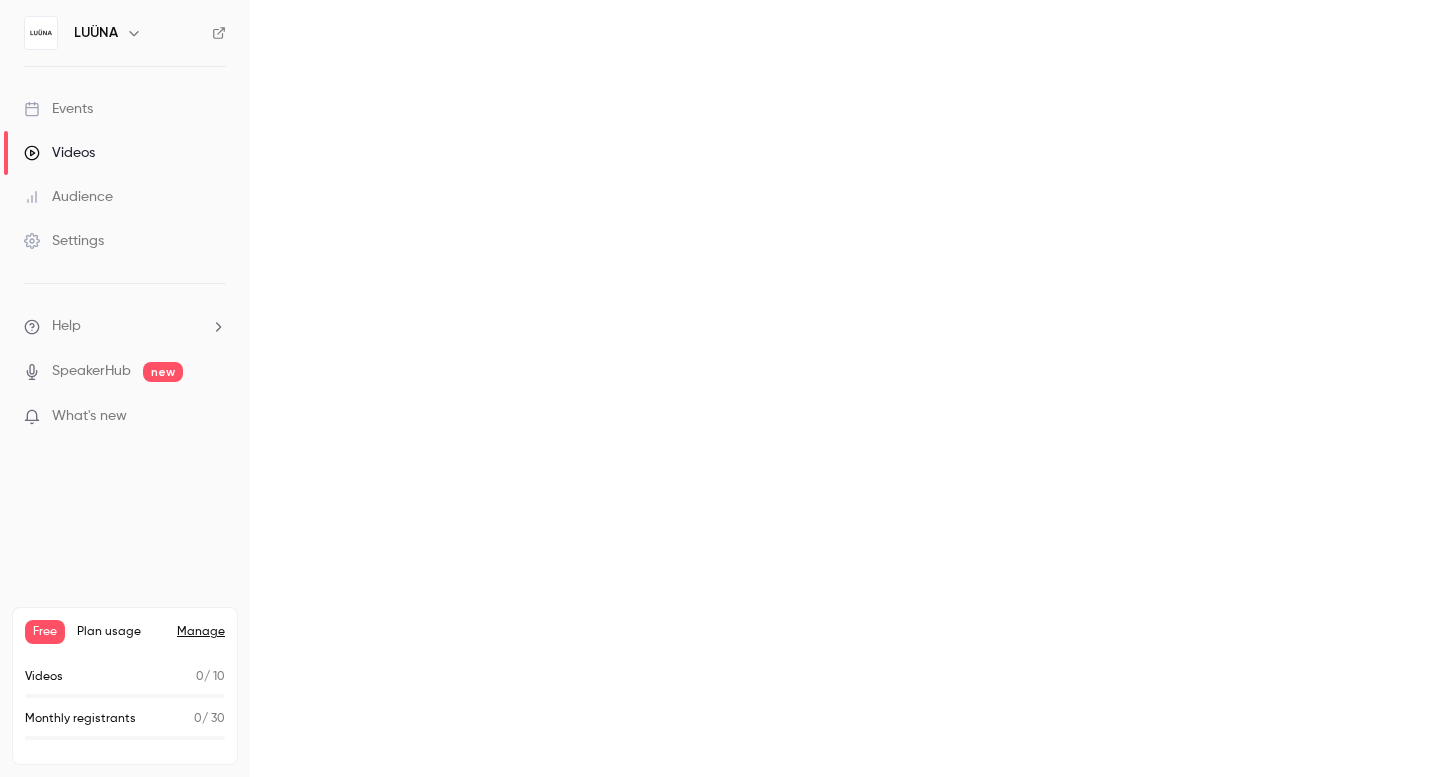 scroll, scrollTop: 0, scrollLeft: 0, axis: both 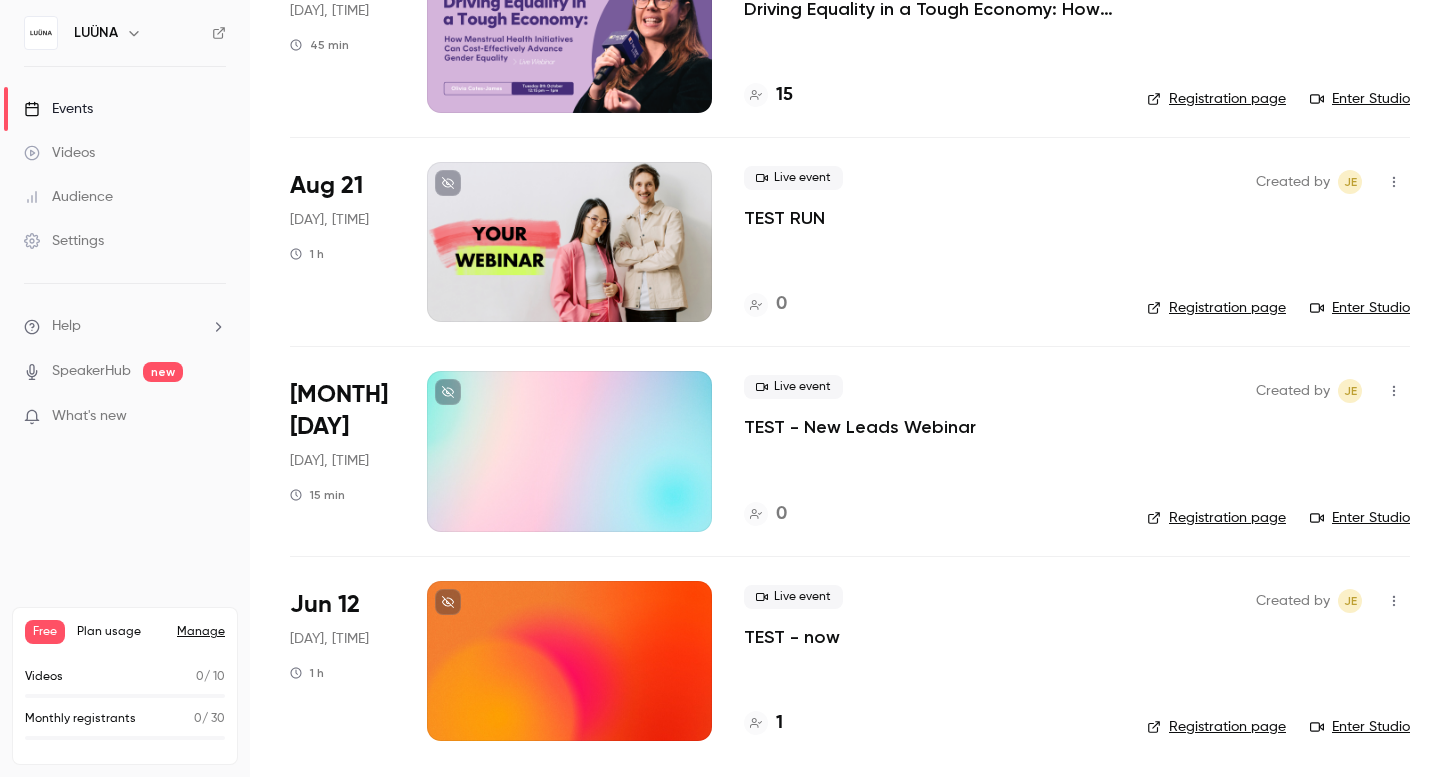 click on "TEST RUN" at bounding box center (784, 218) 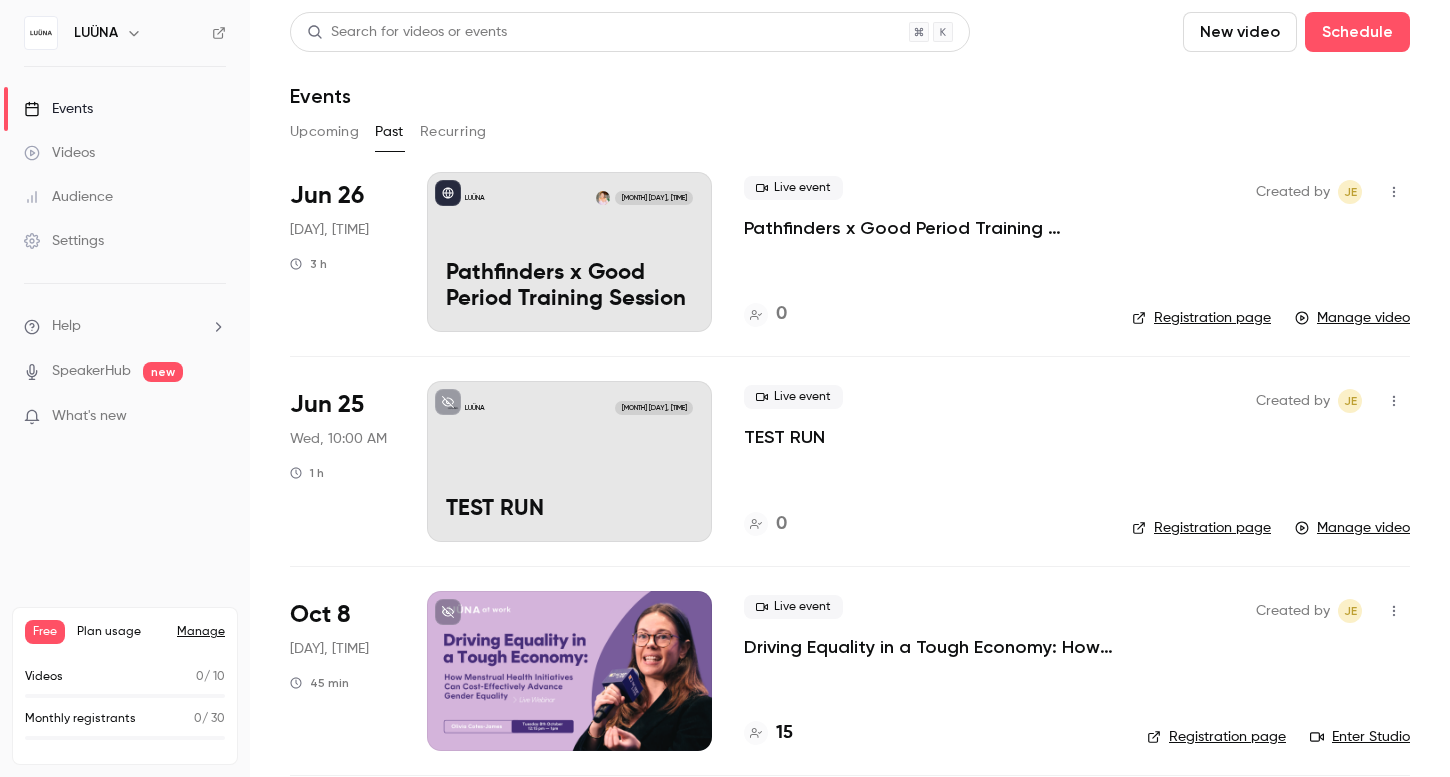 click on "Driving Equality in a Tough Economy: How Menstrual Health Initiatives Can Cost-Effectively Advance Gender Equality" at bounding box center (929, 647) 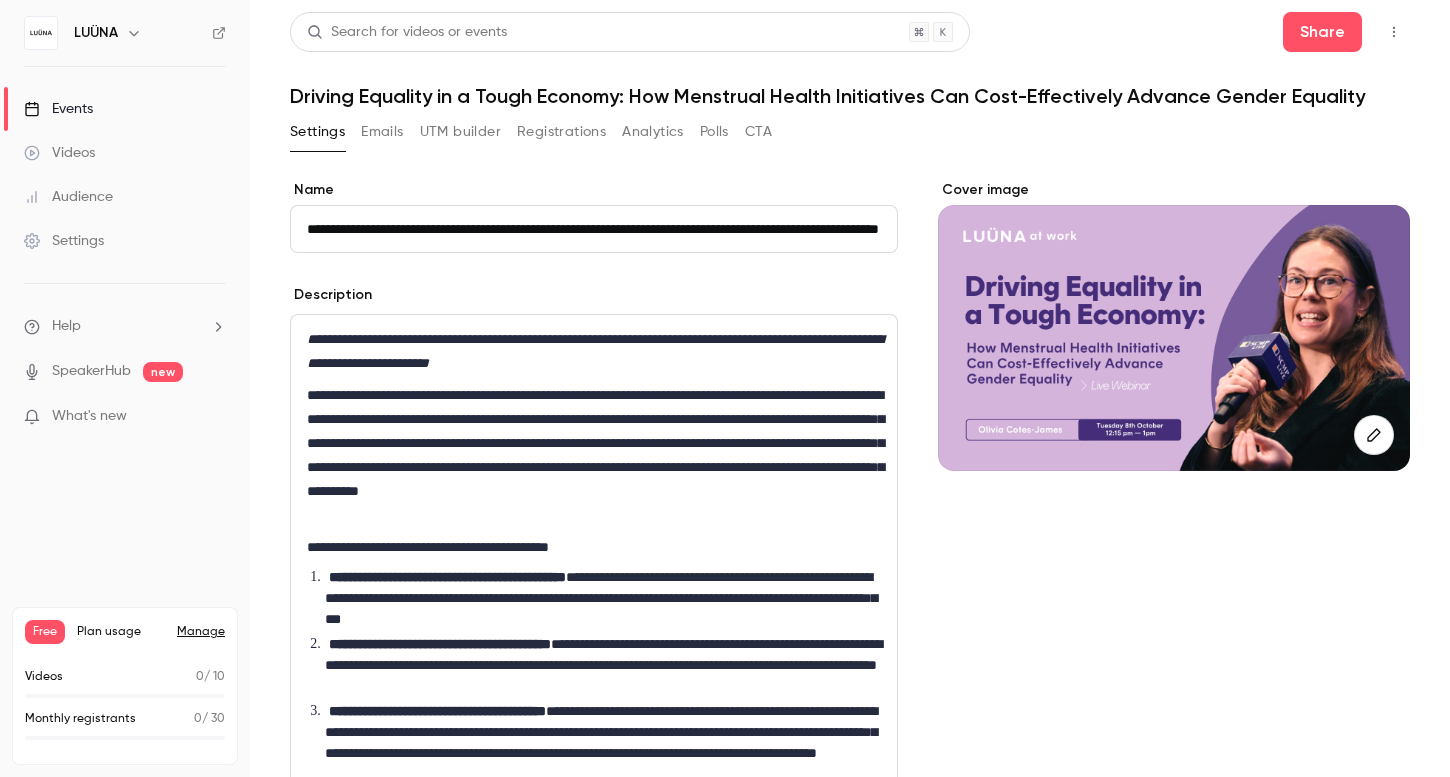 scroll, scrollTop: 0, scrollLeft: 175, axis: horizontal 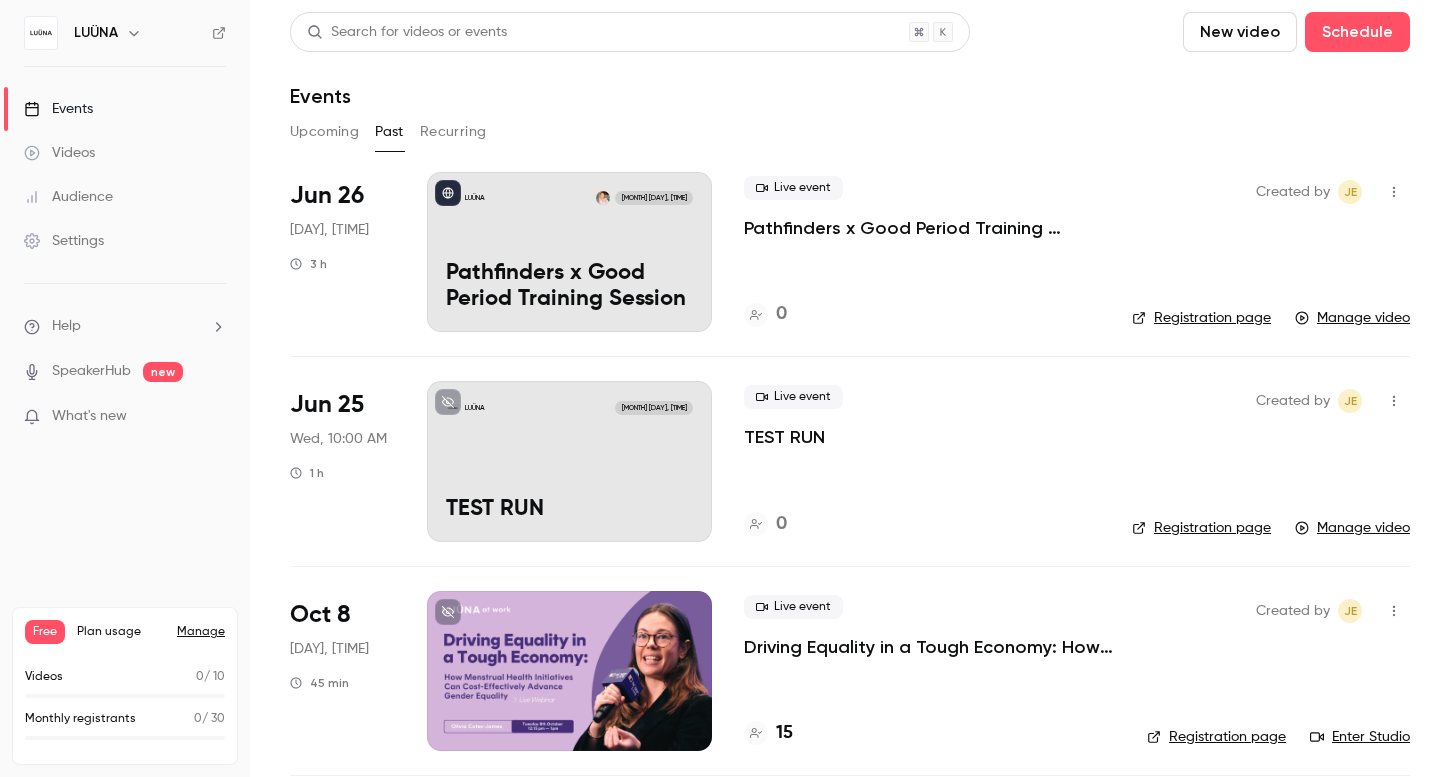 click on "Pathfinders x Good Period Training Session" at bounding box center (922, 228) 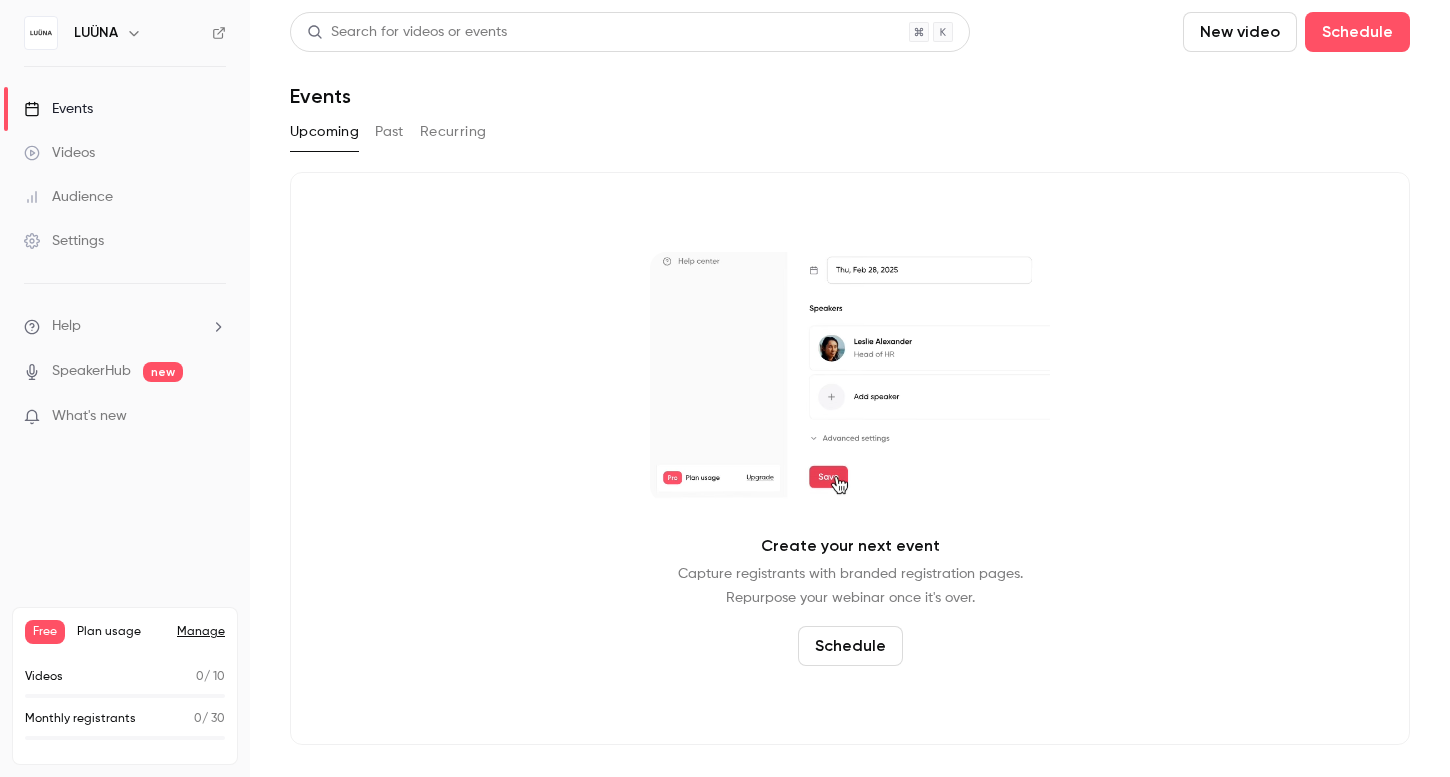 click on "Videos" at bounding box center (59, 153) 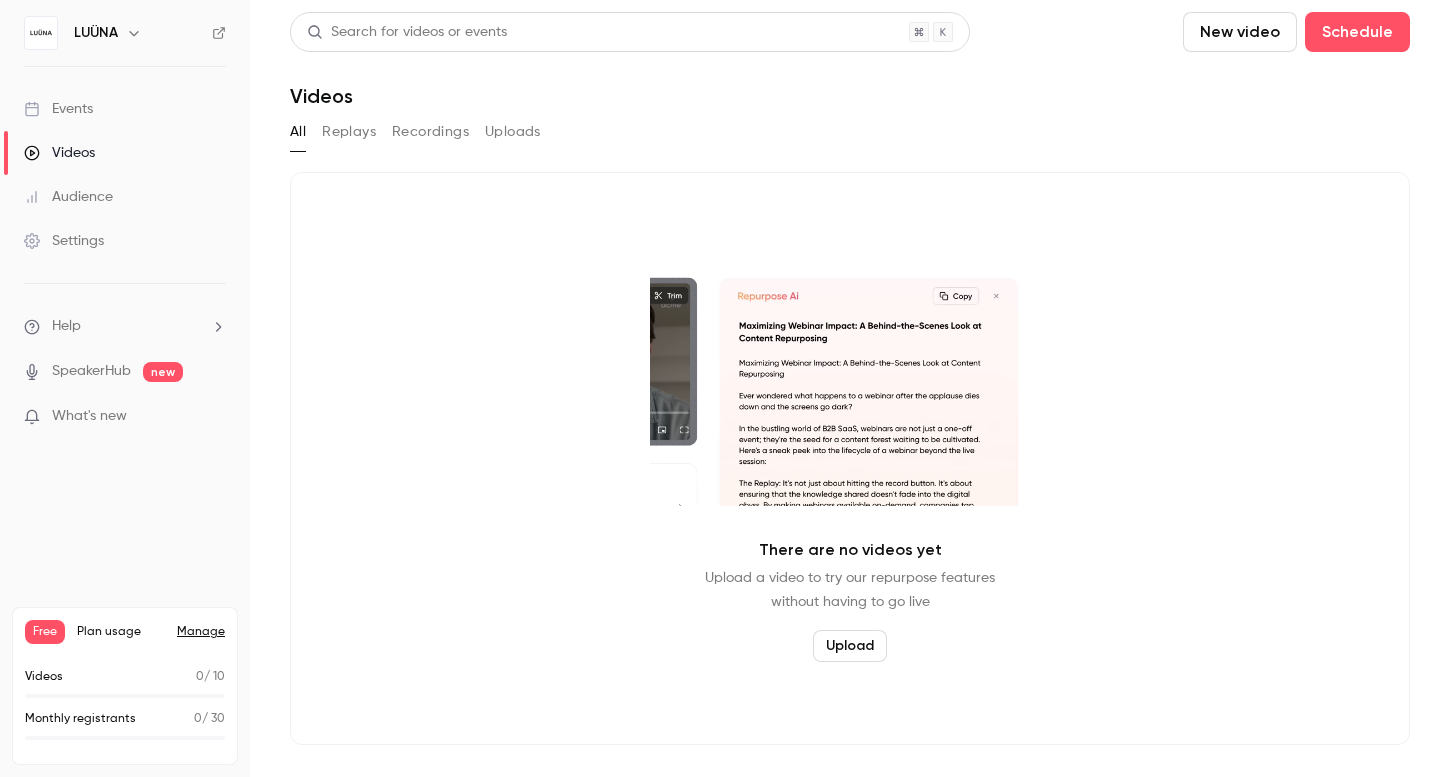 click on "Events" at bounding box center [58, 109] 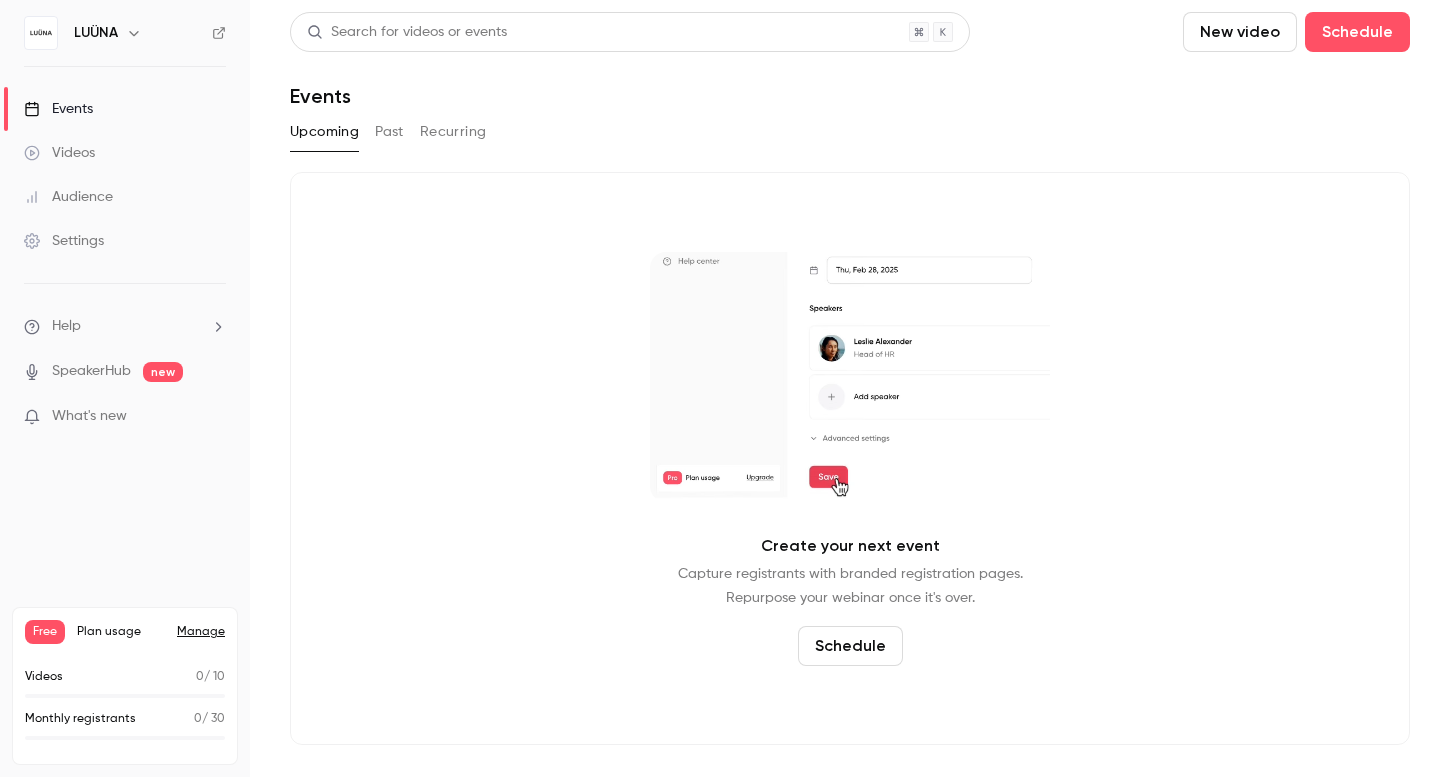 click on "Videos" at bounding box center (59, 153) 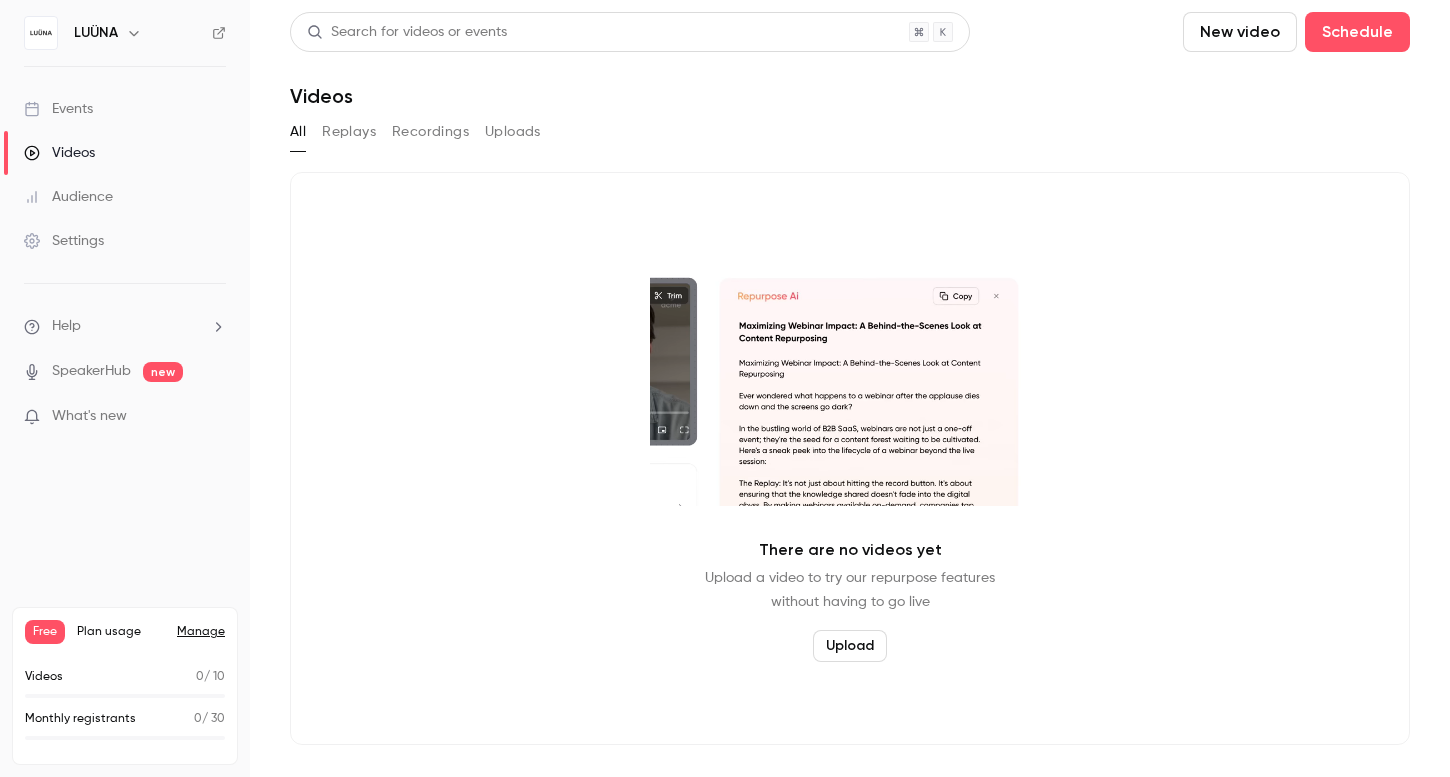 click on "Events" at bounding box center [58, 109] 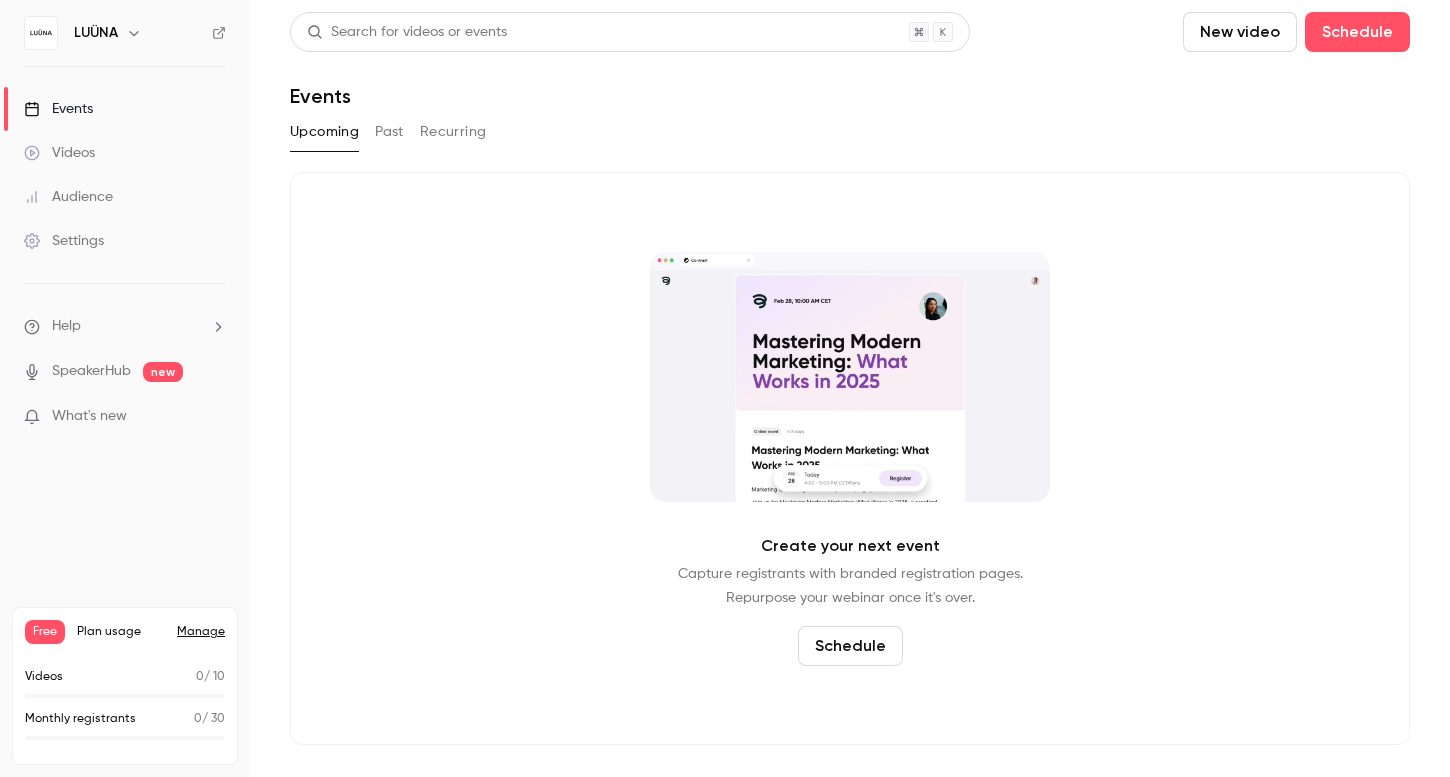 click on "Past" at bounding box center (389, 132) 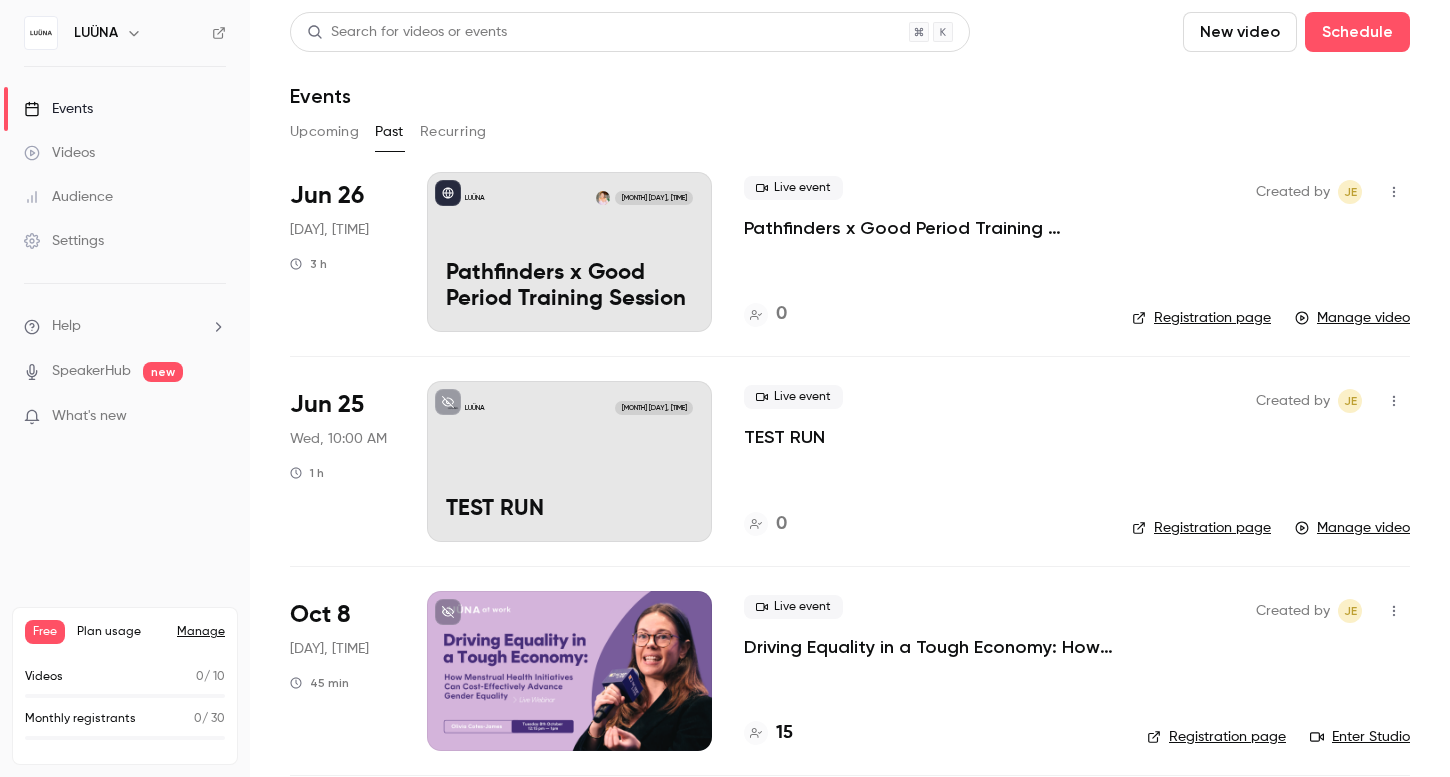 click on "Pathfinders x Good Period Training Session" at bounding box center (922, 228) 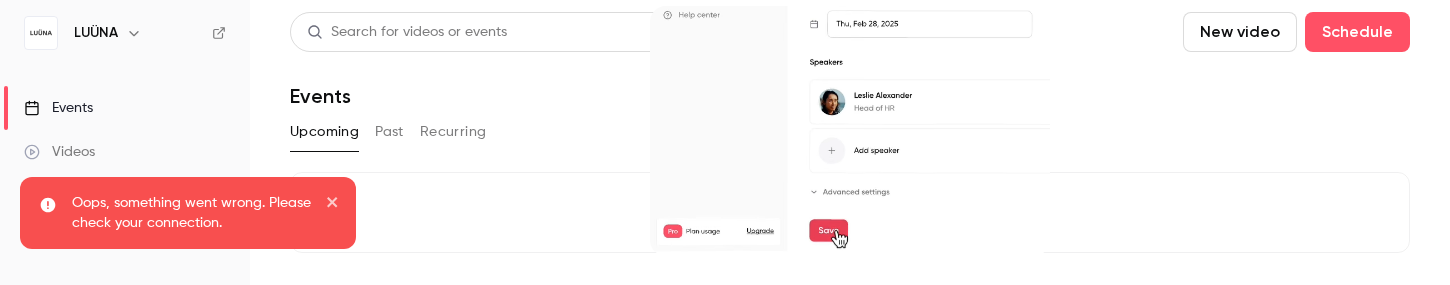 click on "Events" at bounding box center (125, 108) 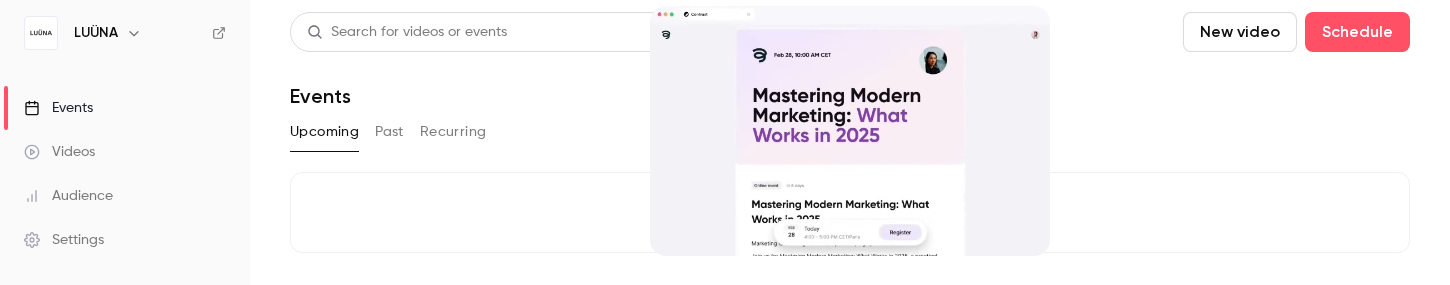 click on "Past" at bounding box center [389, 132] 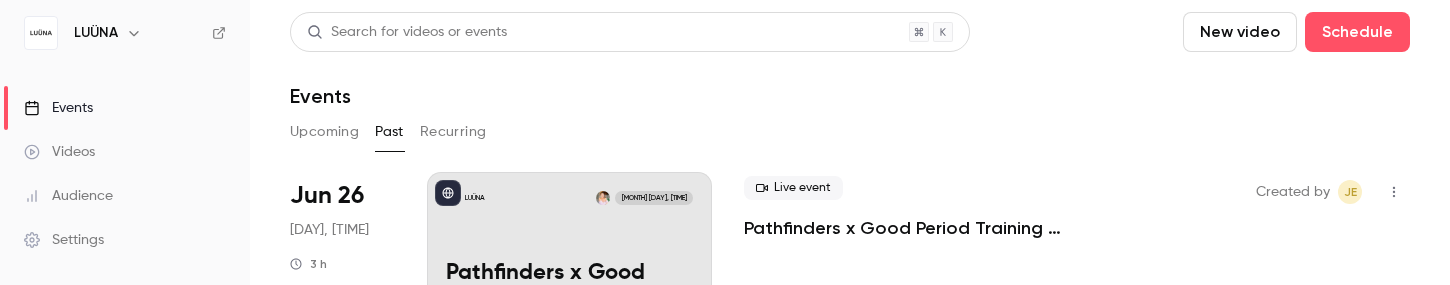 click on "Pathfinders x Good Period Training Session" at bounding box center (922, 228) 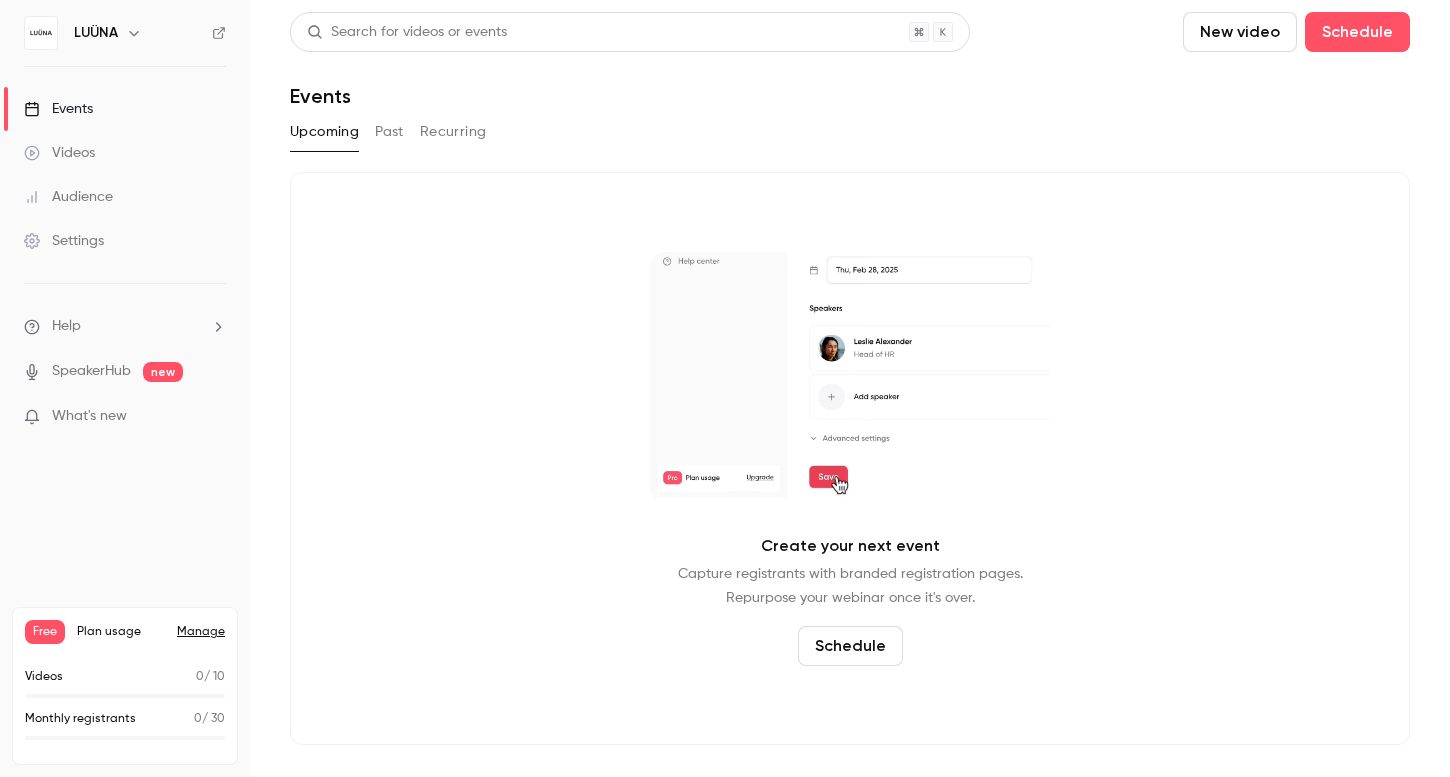 click on "Upcoming" at bounding box center [324, 132] 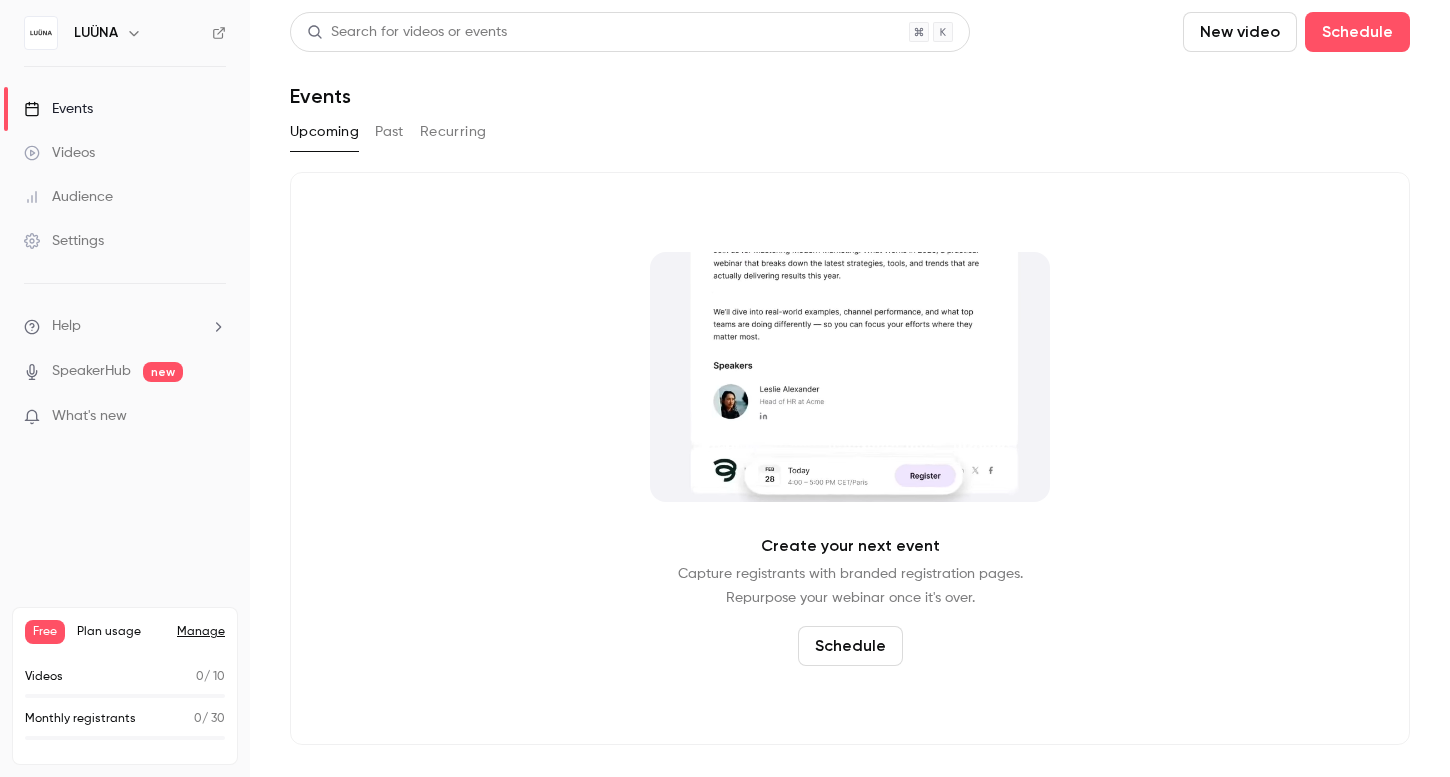 click on "Past" at bounding box center [389, 132] 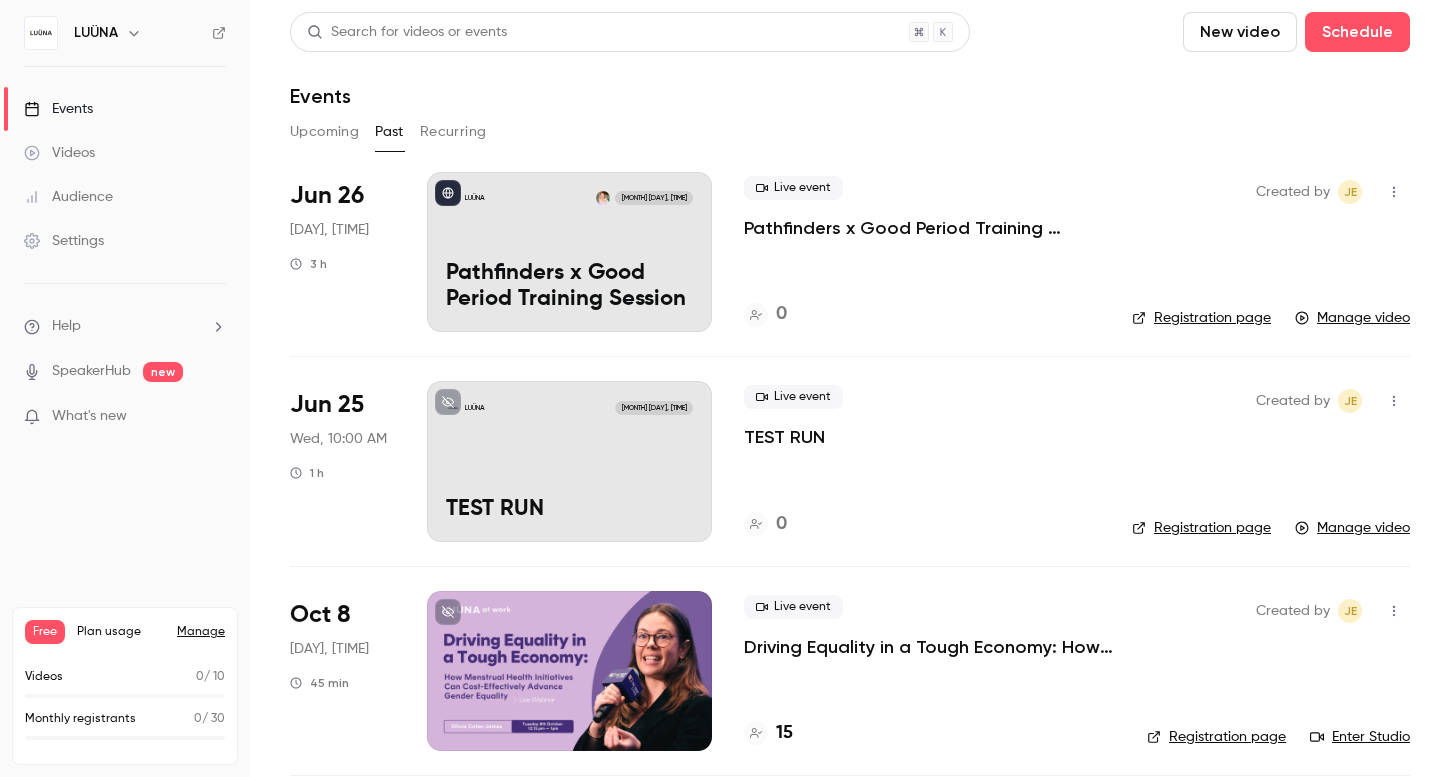 click on "Pathfinders x Good Period Training Session" at bounding box center [922, 228] 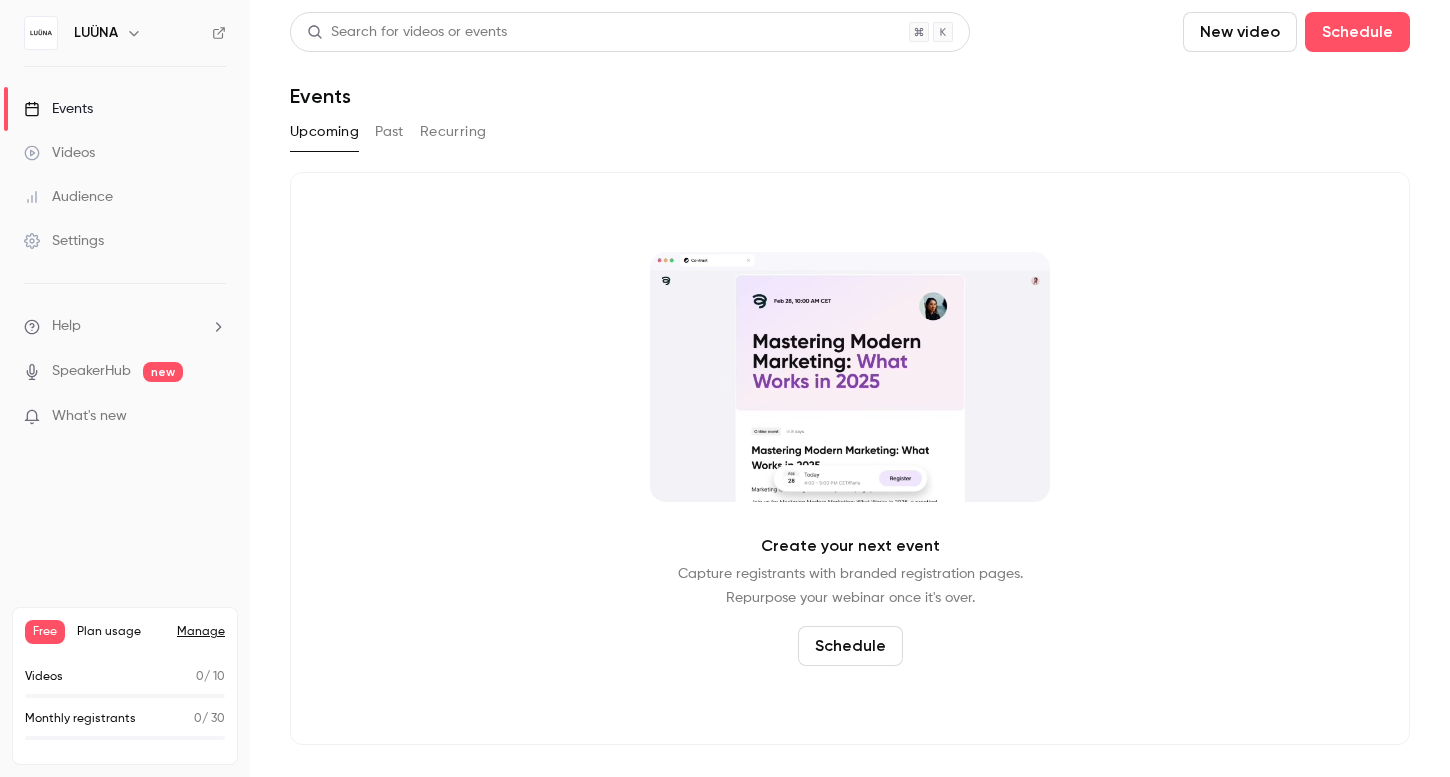 click on "Events" at bounding box center (58, 109) 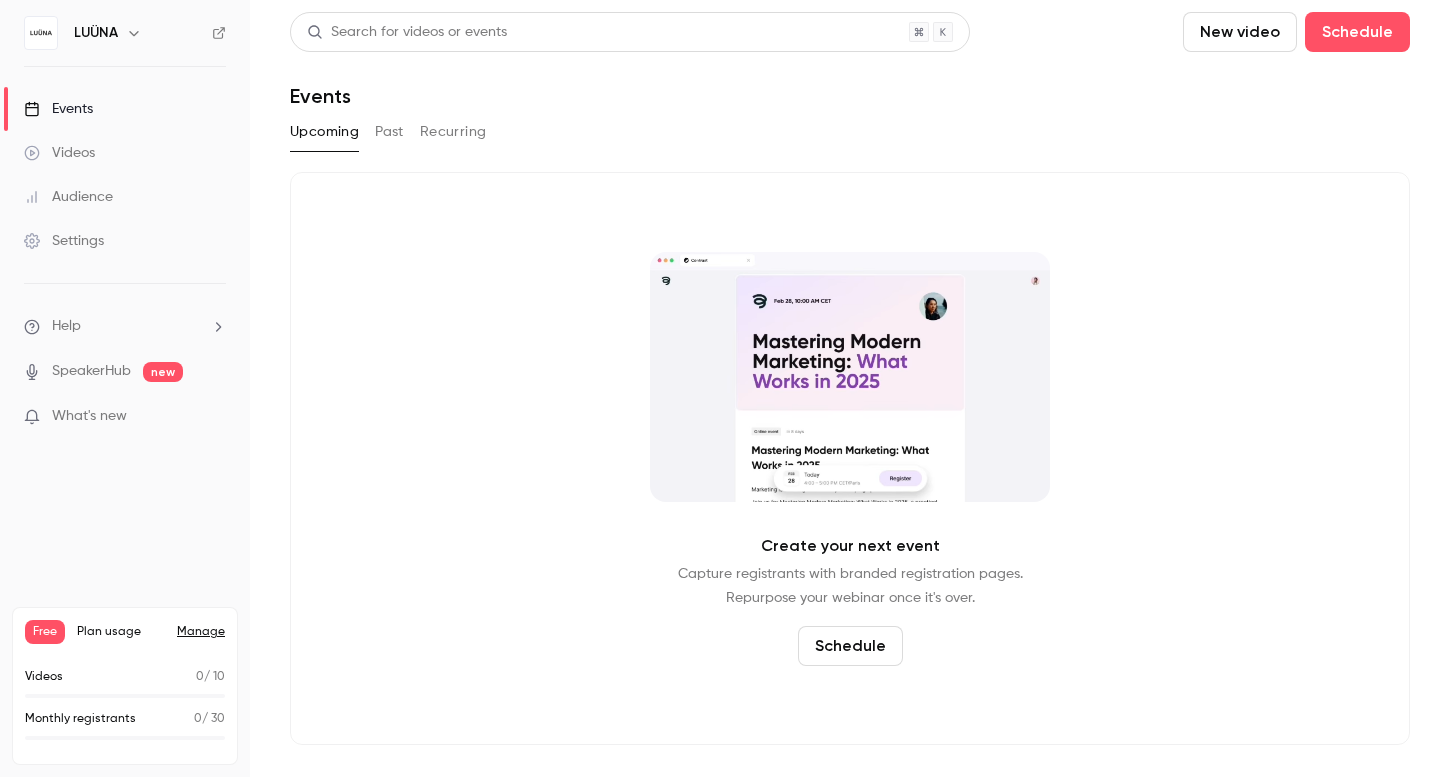 click on "Past" at bounding box center [389, 132] 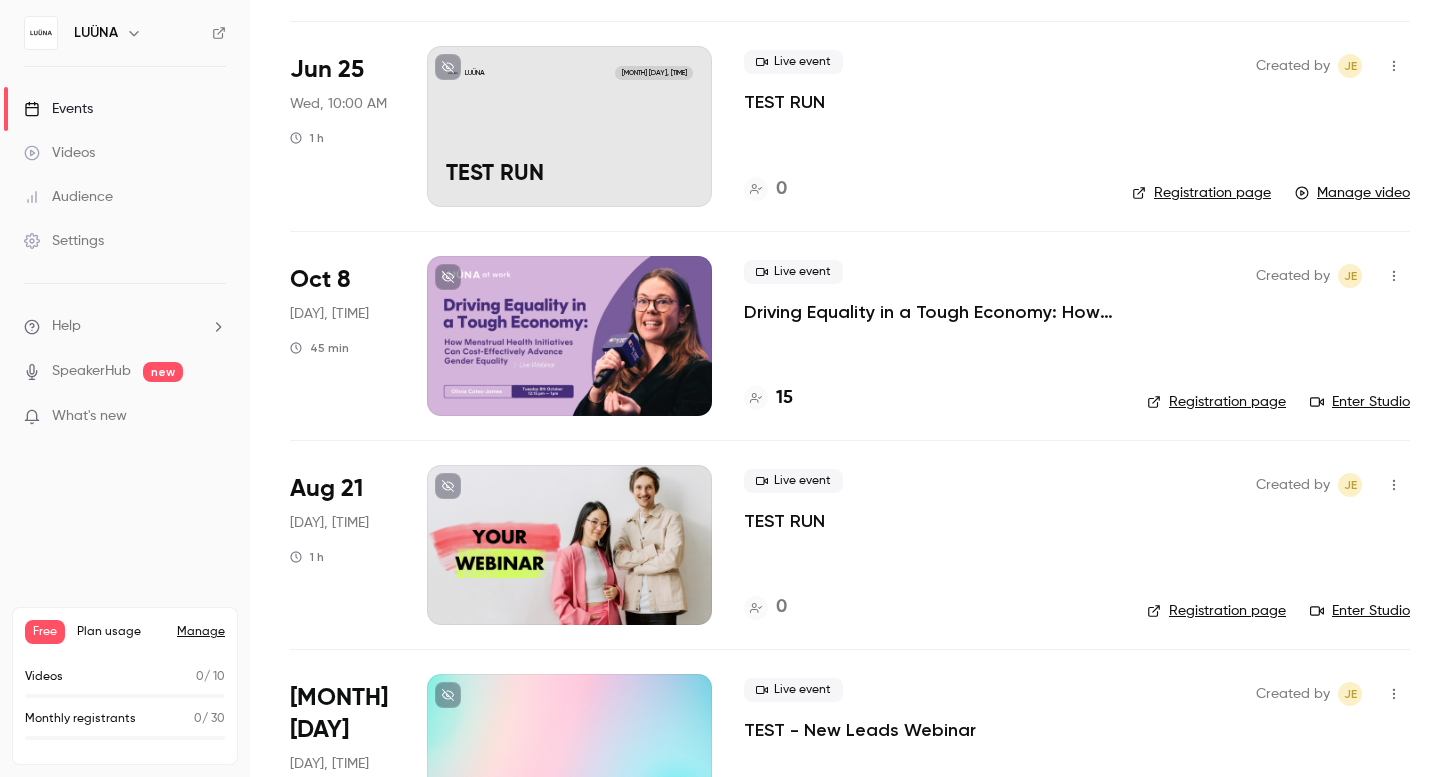 scroll, scrollTop: 391, scrollLeft: 0, axis: vertical 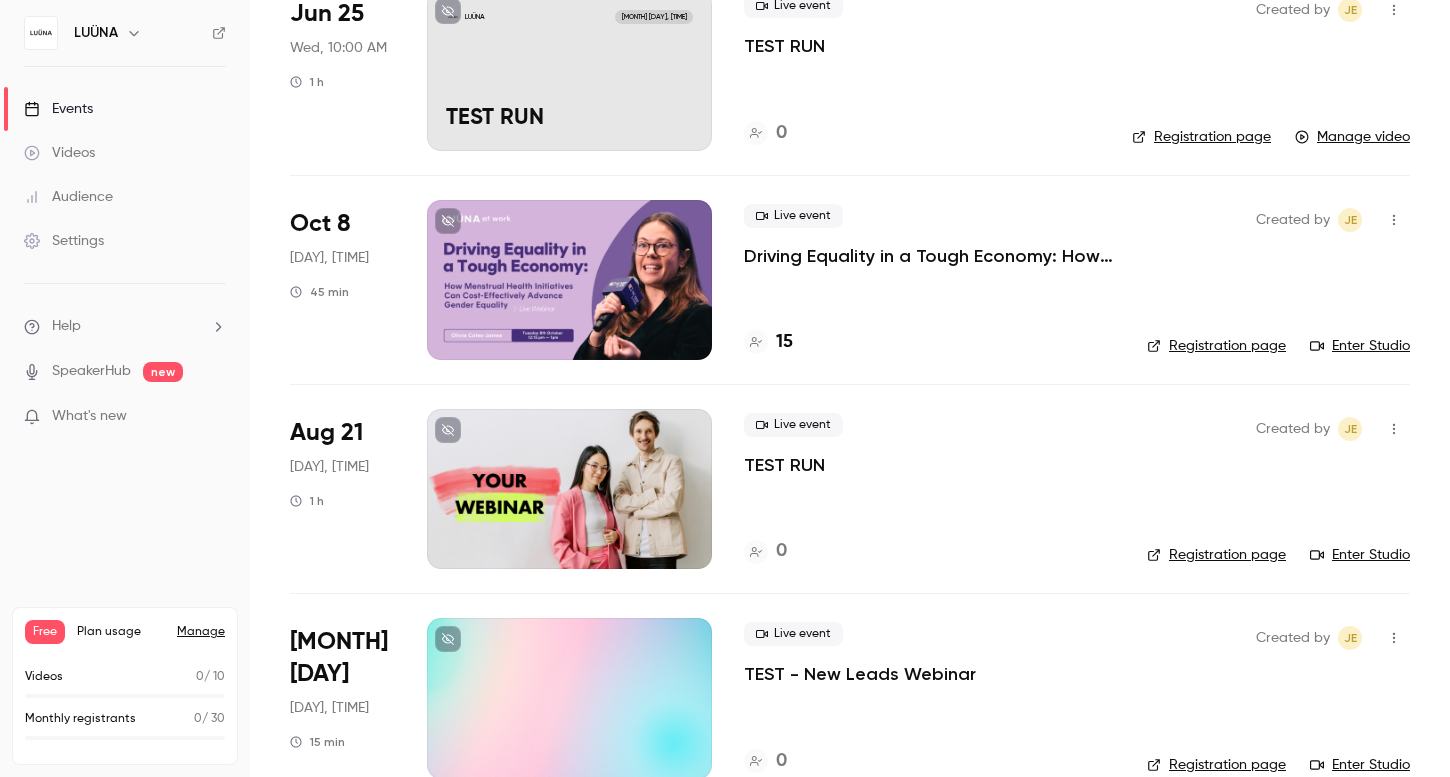 click on "Live event Driving Equality in a Tough Economy: How Menstrual Health Initiatives Can Cost-Effectively Advance Gender Equality 15" at bounding box center [929, 280] 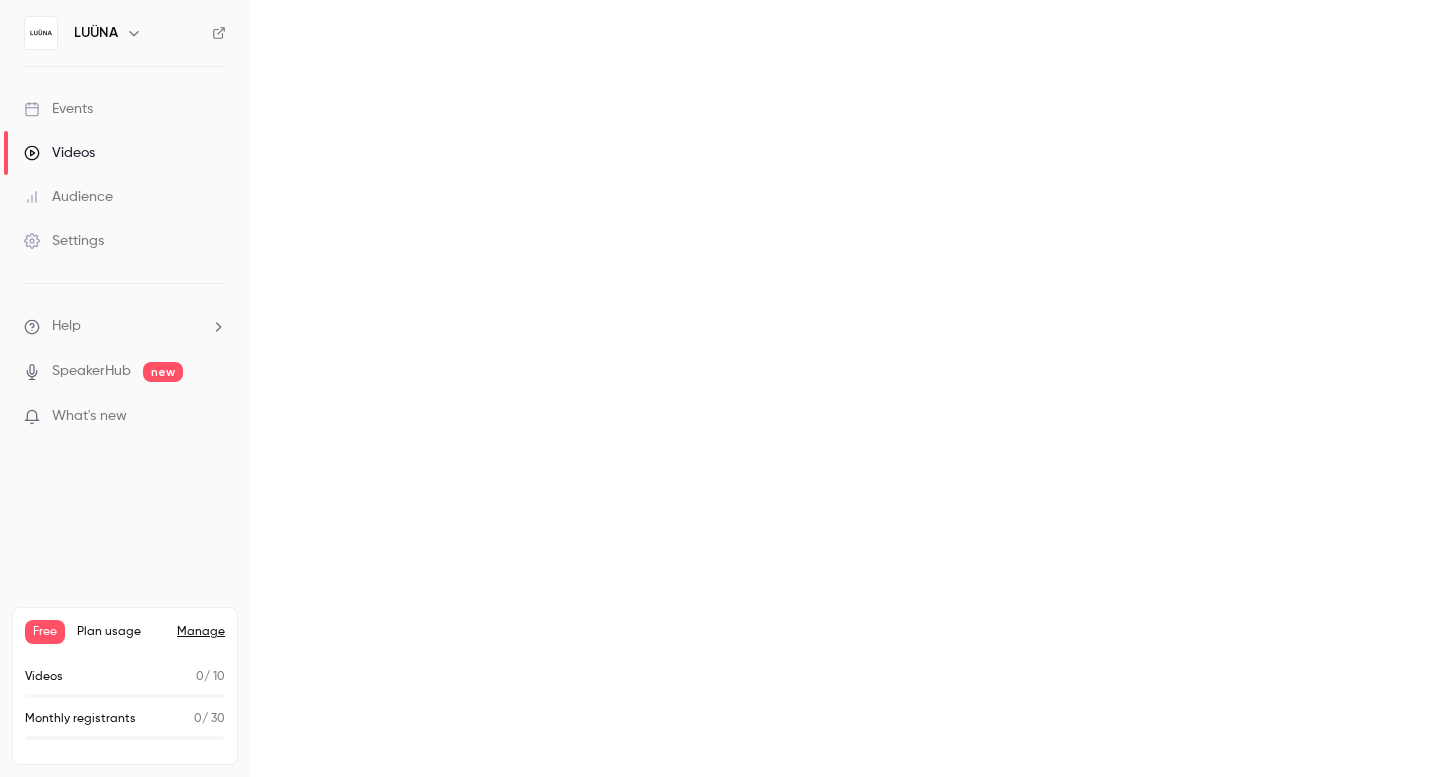 scroll, scrollTop: 0, scrollLeft: 0, axis: both 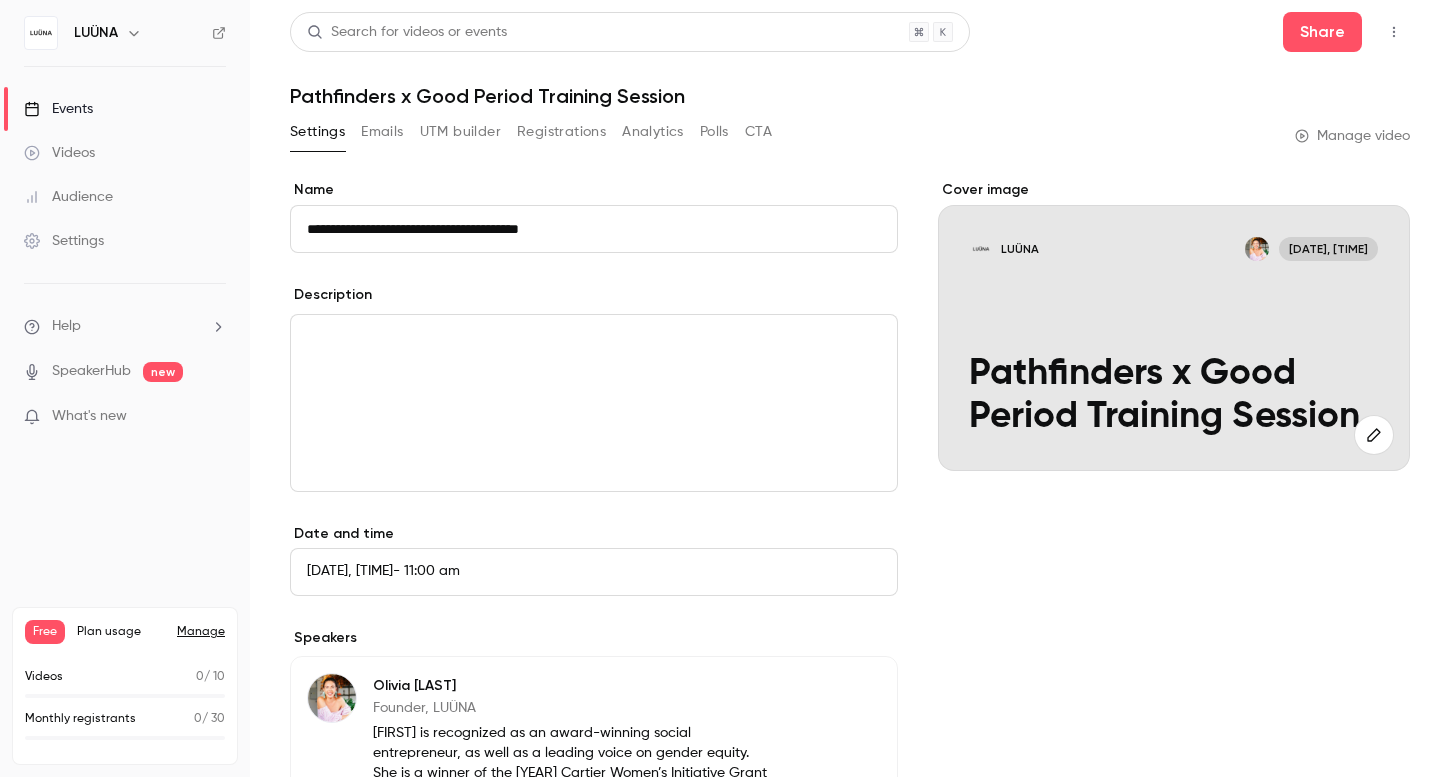 click on "Registrations" at bounding box center [561, 132] 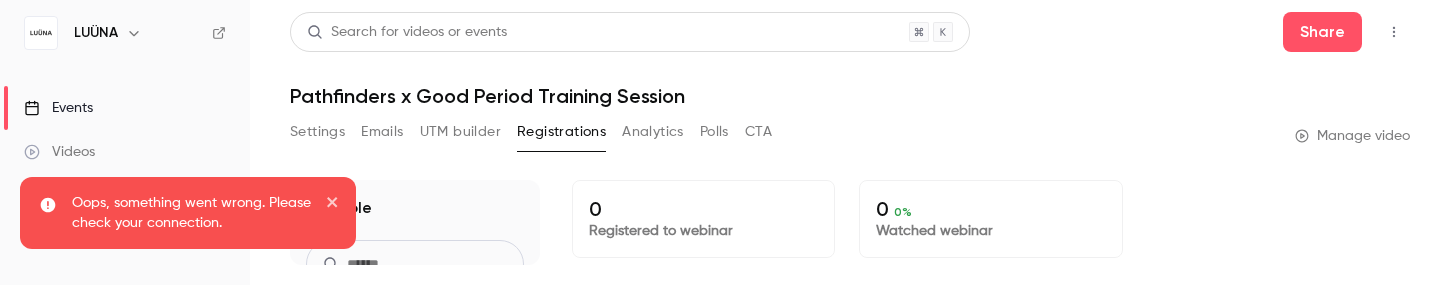 click on "UTM builder" at bounding box center [460, 132] 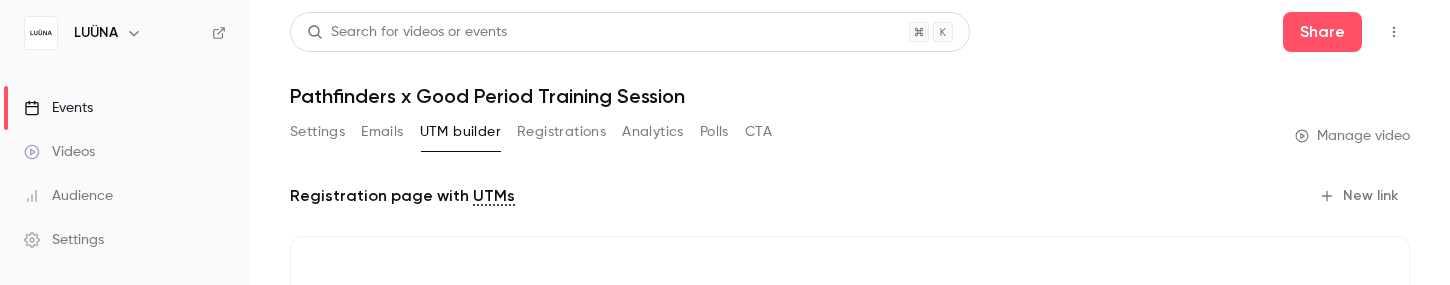 click on "Registrations" at bounding box center [561, 132] 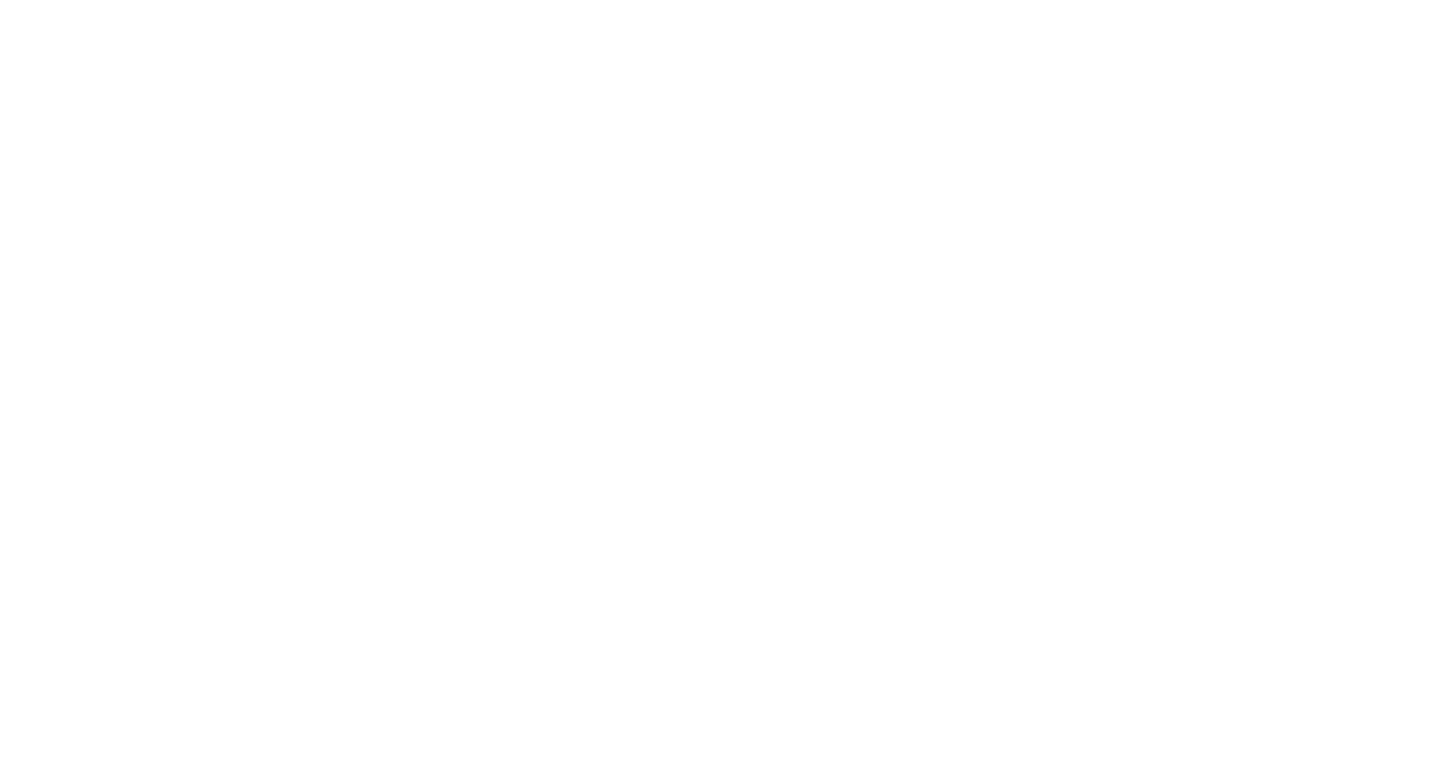 scroll, scrollTop: 0, scrollLeft: 0, axis: both 